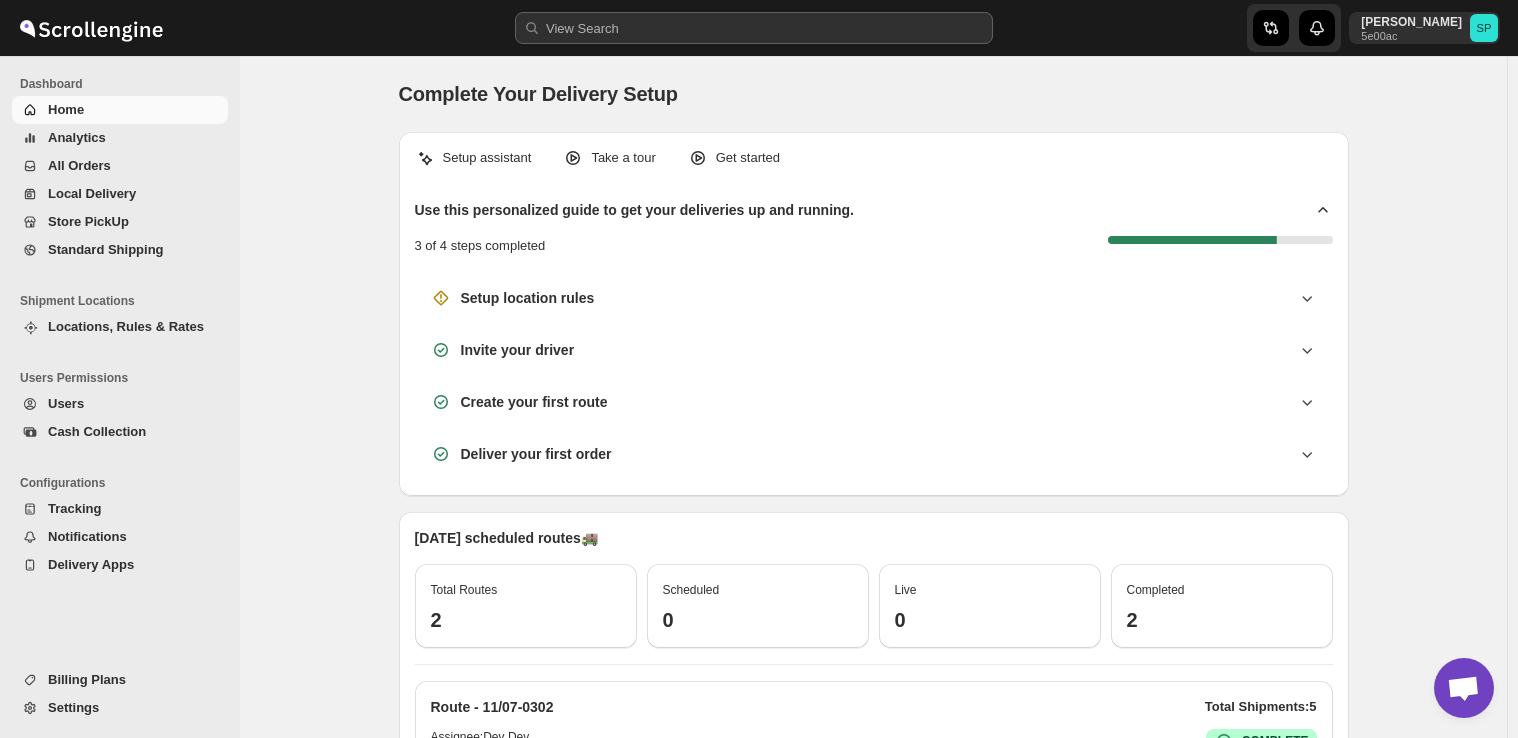 scroll, scrollTop: 0, scrollLeft: 0, axis: both 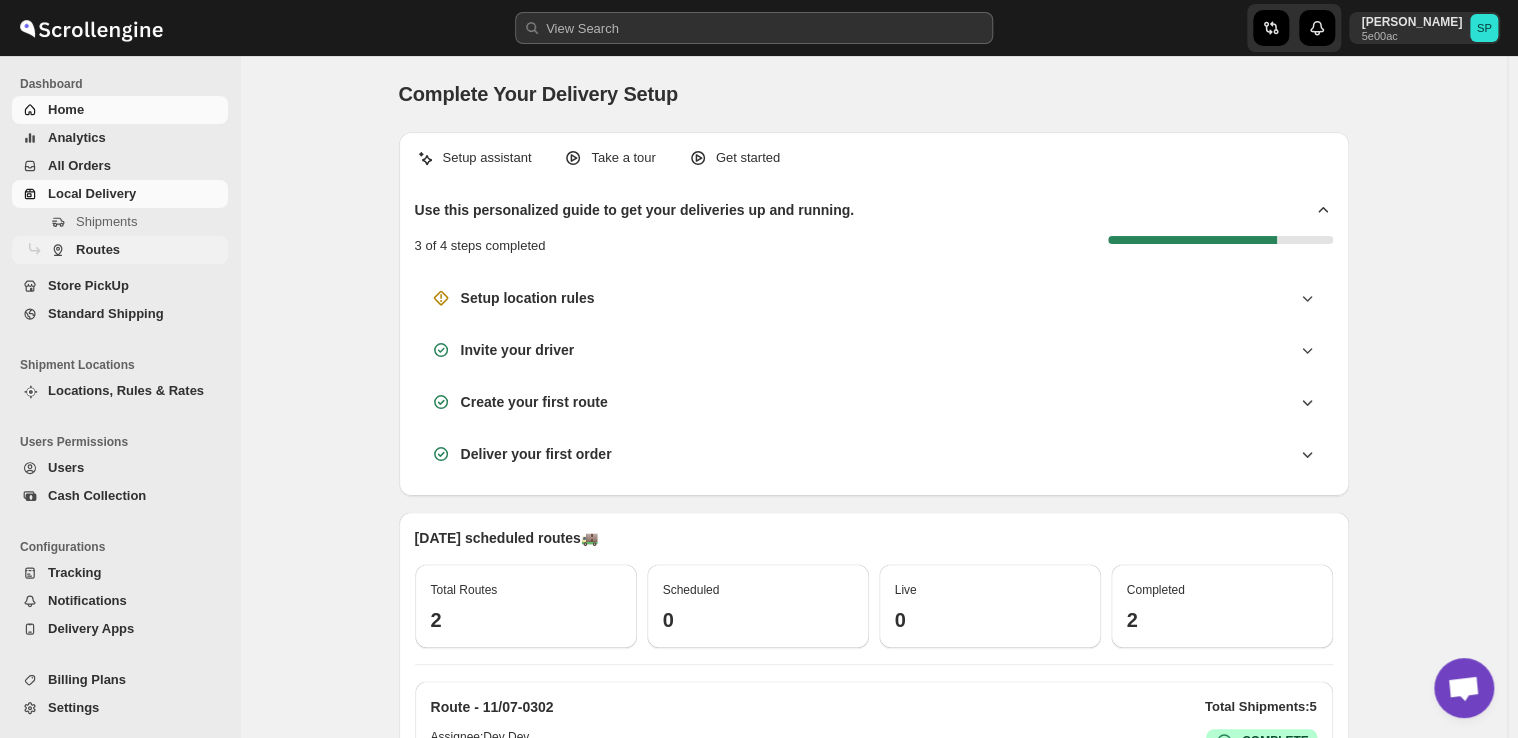 click on "Routes" at bounding box center (98, 249) 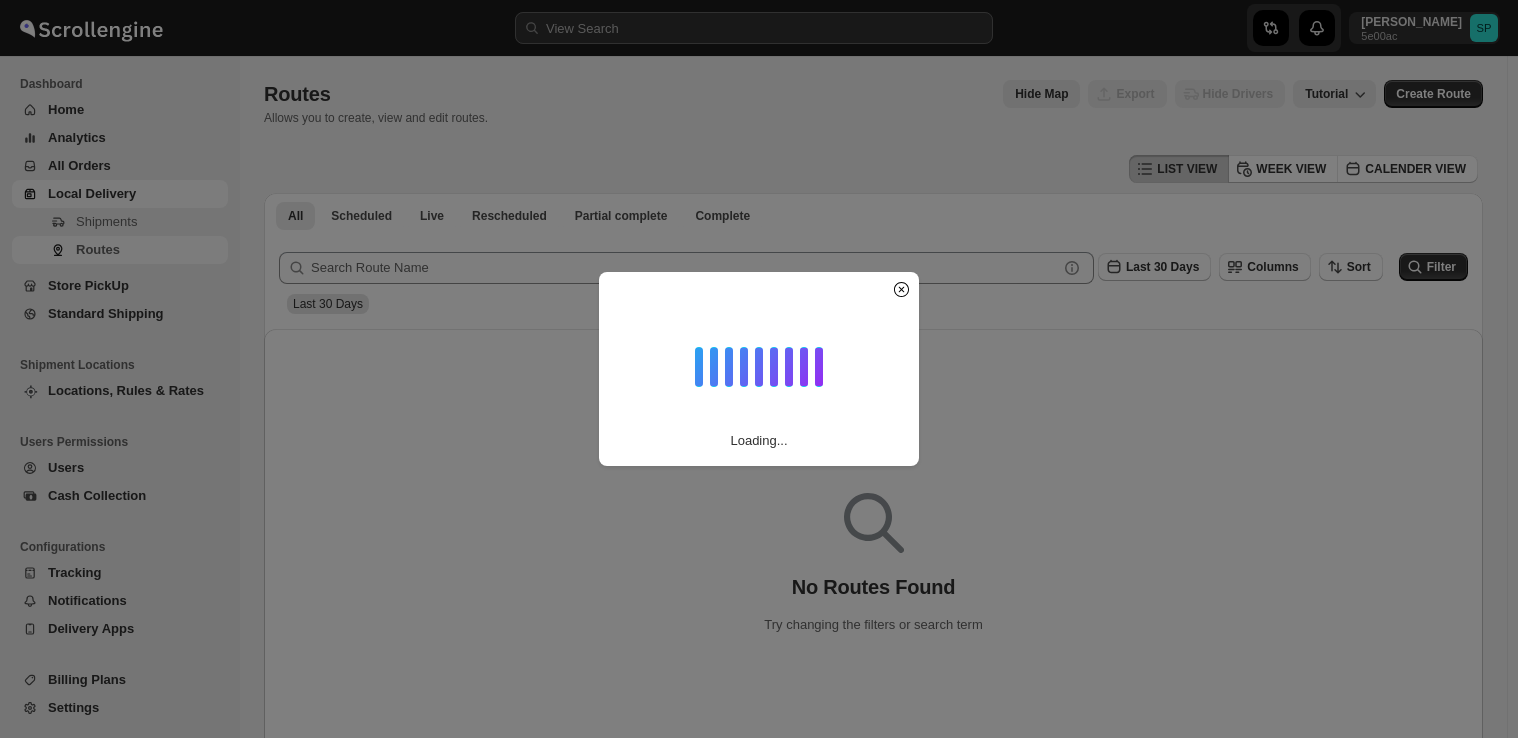 scroll, scrollTop: 0, scrollLeft: 0, axis: both 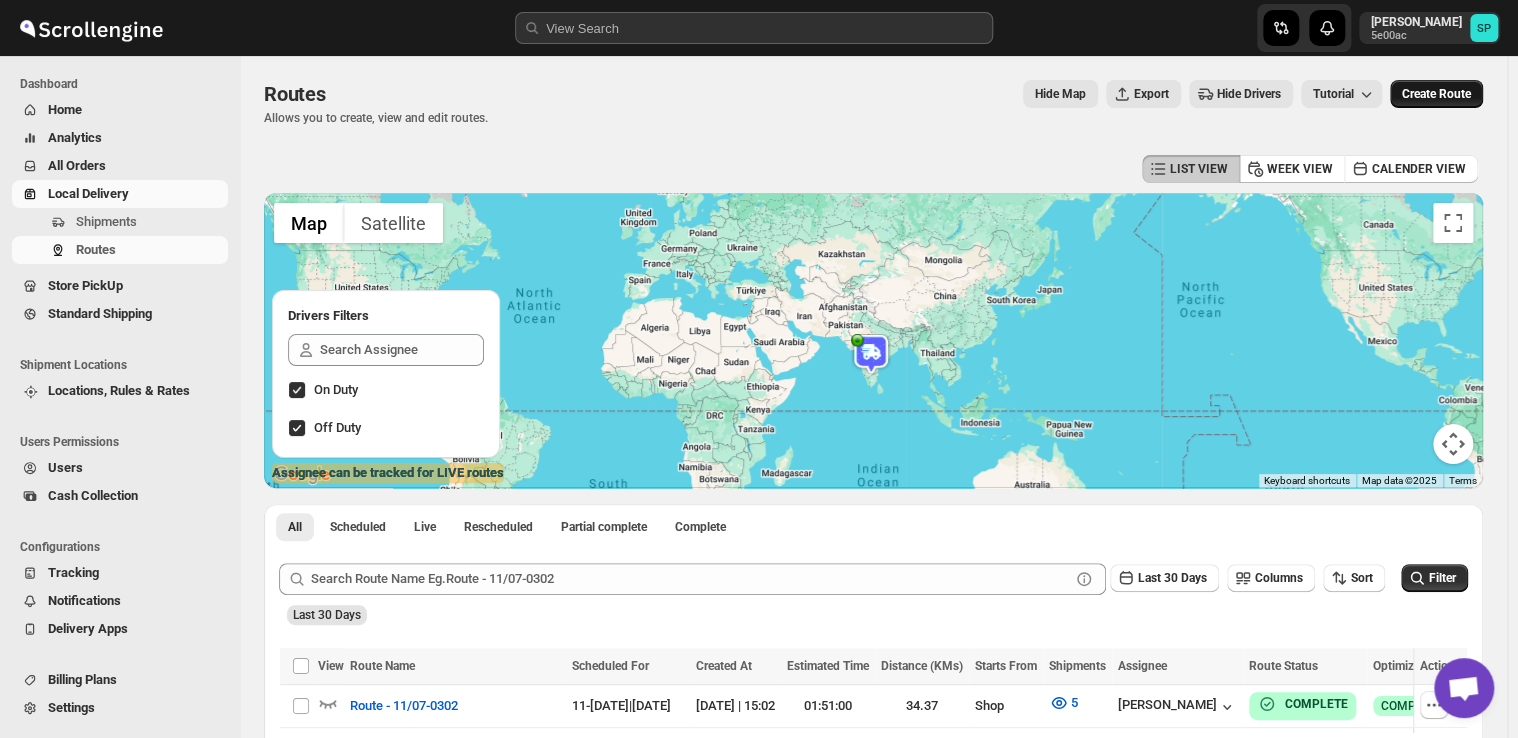 click on "Create Route" at bounding box center [1436, 94] 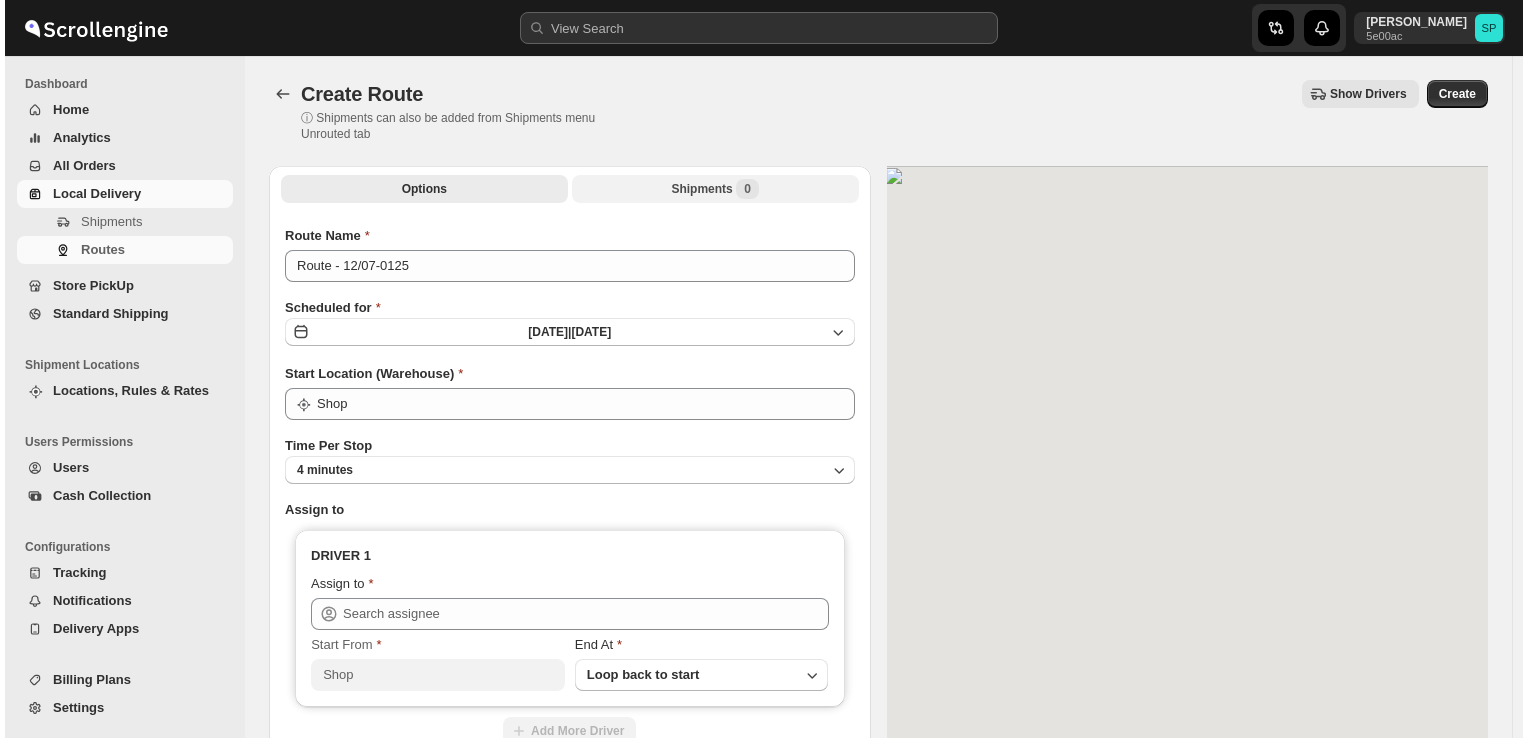 scroll, scrollTop: 0, scrollLeft: 0, axis: both 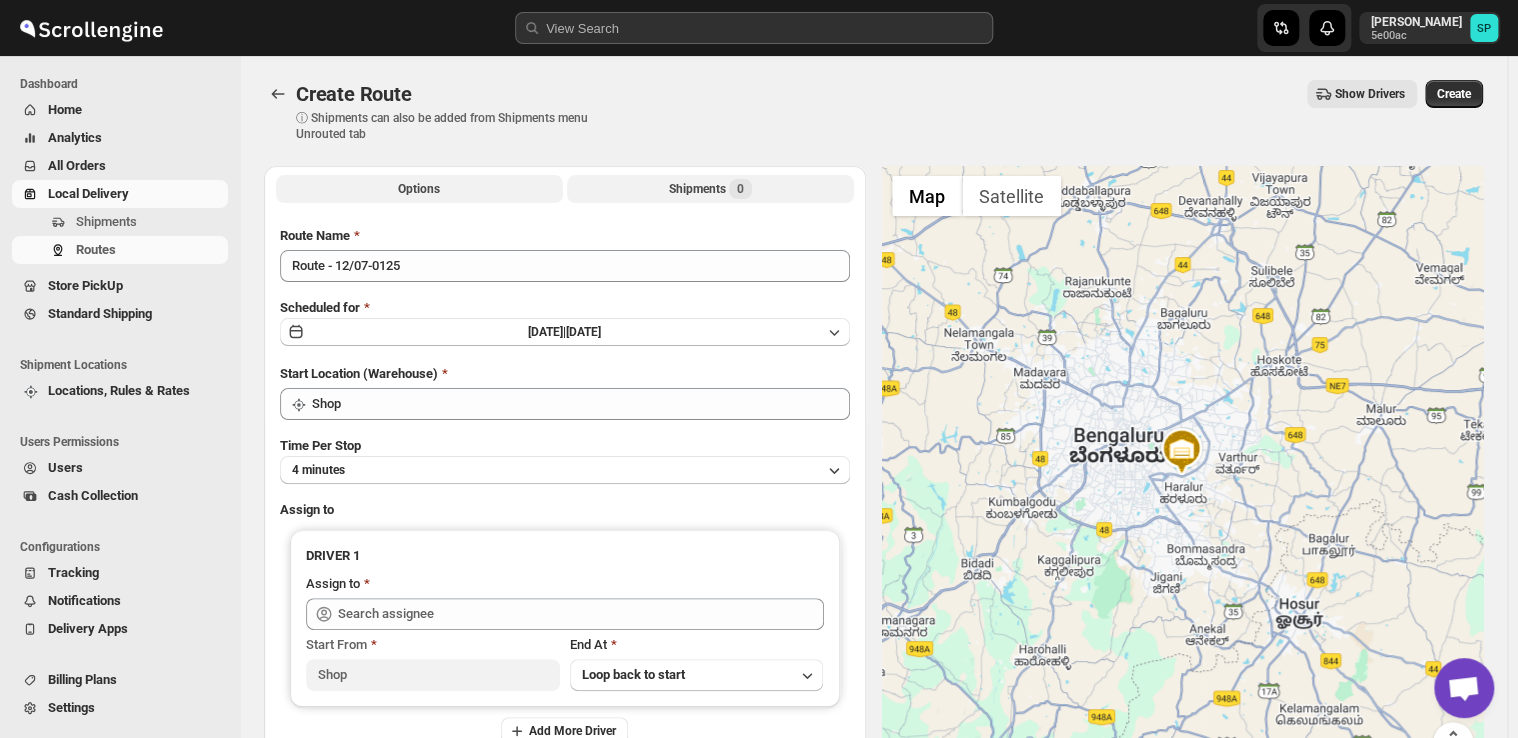 click on "Shipments   0" at bounding box center (710, 189) 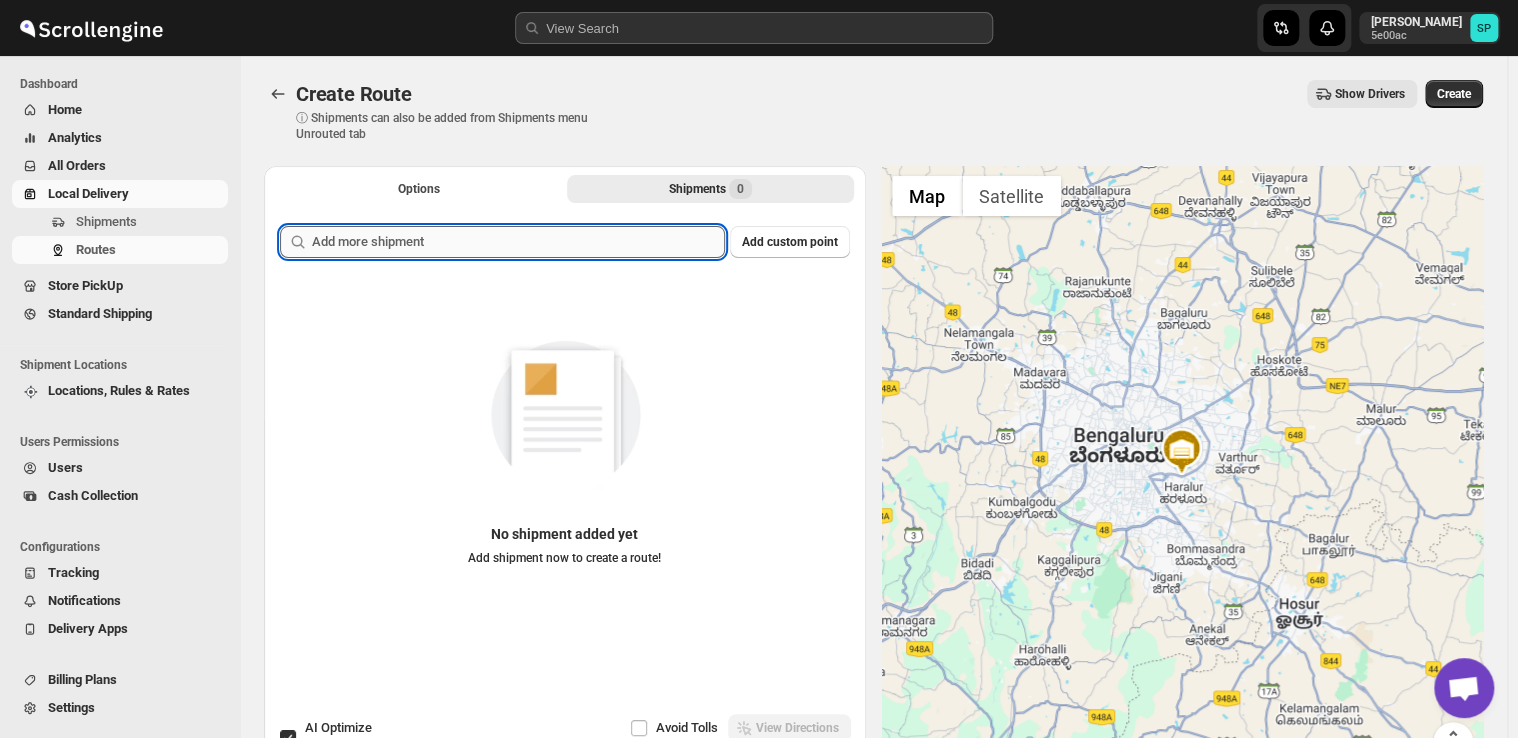 click at bounding box center [518, 242] 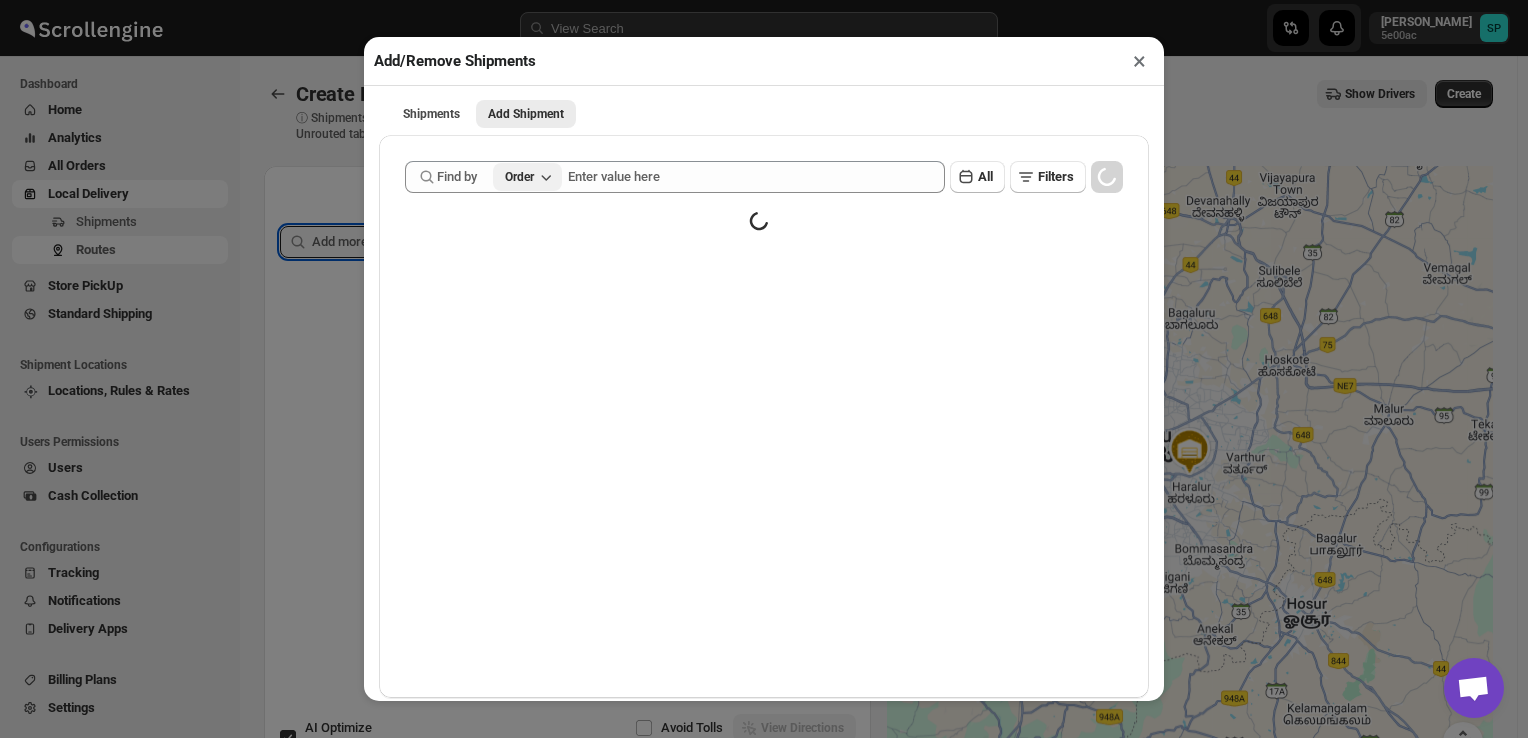 click 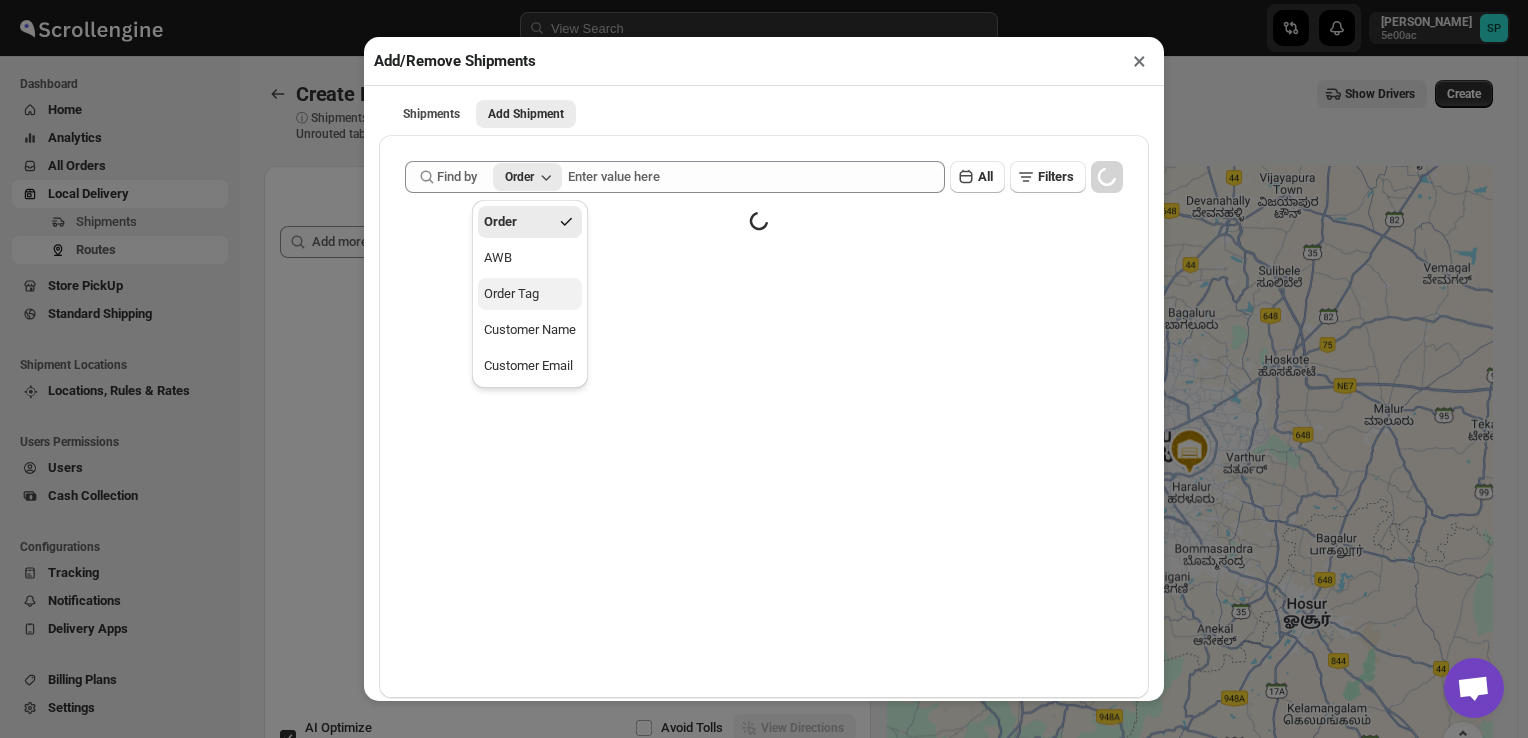 click on "Order Tag" at bounding box center [530, 294] 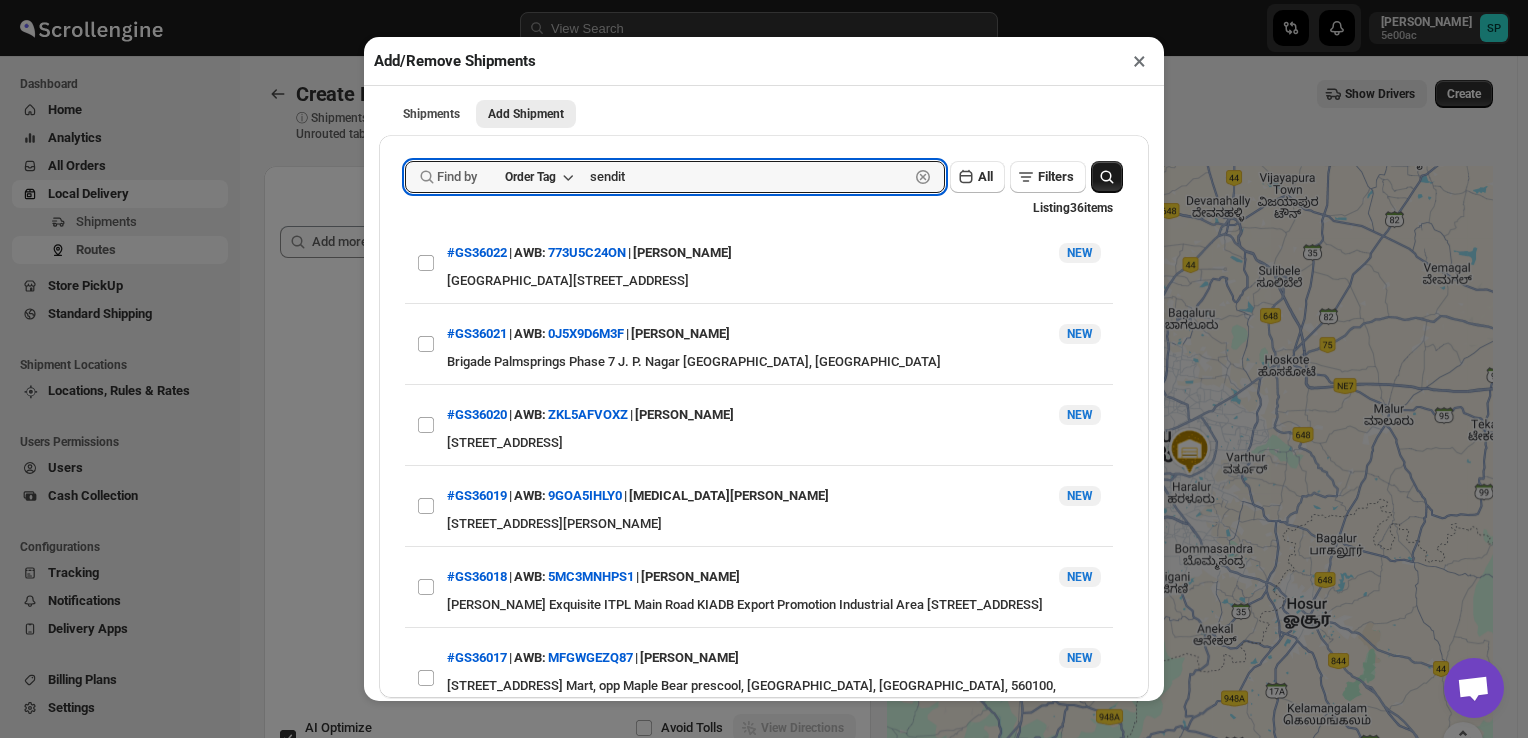 type on "sendit" 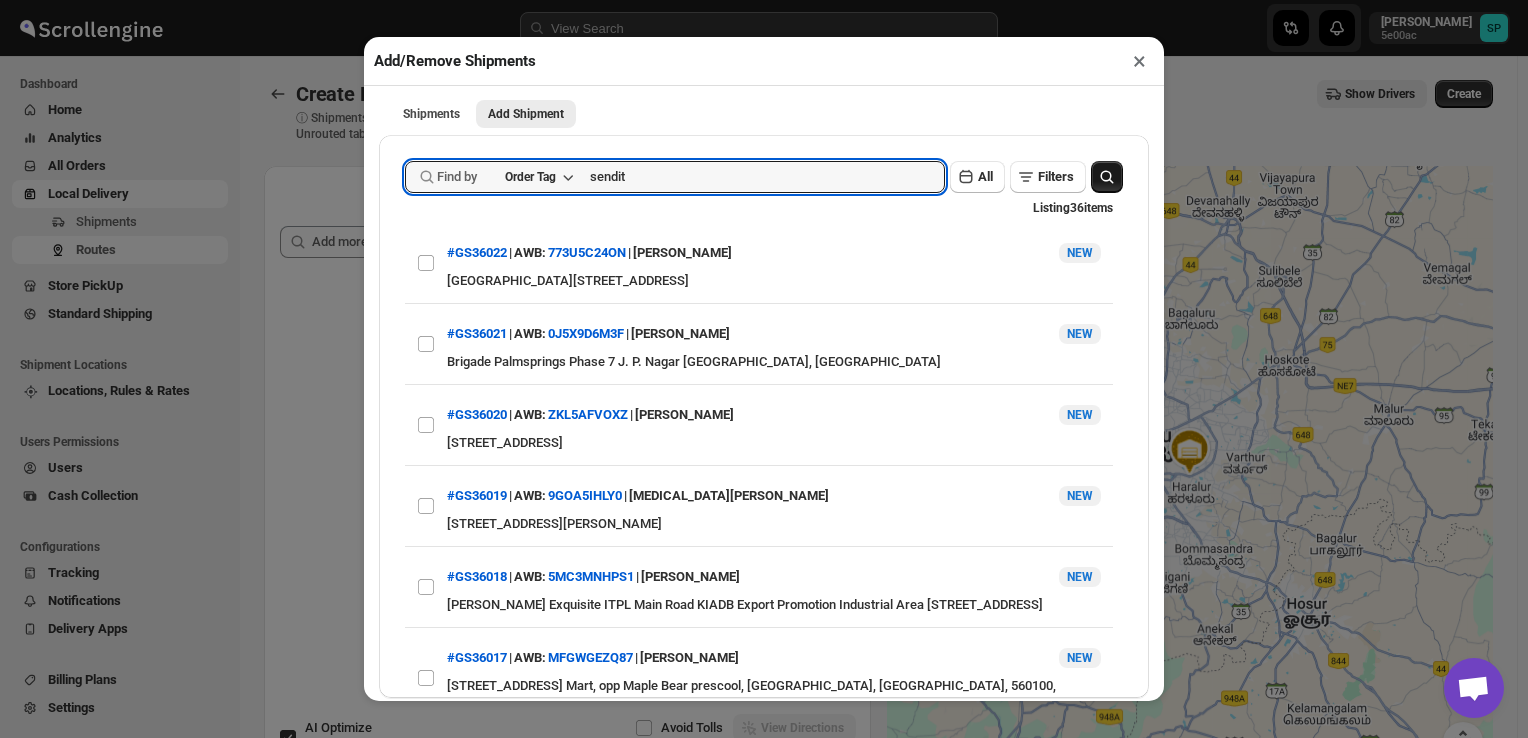 click 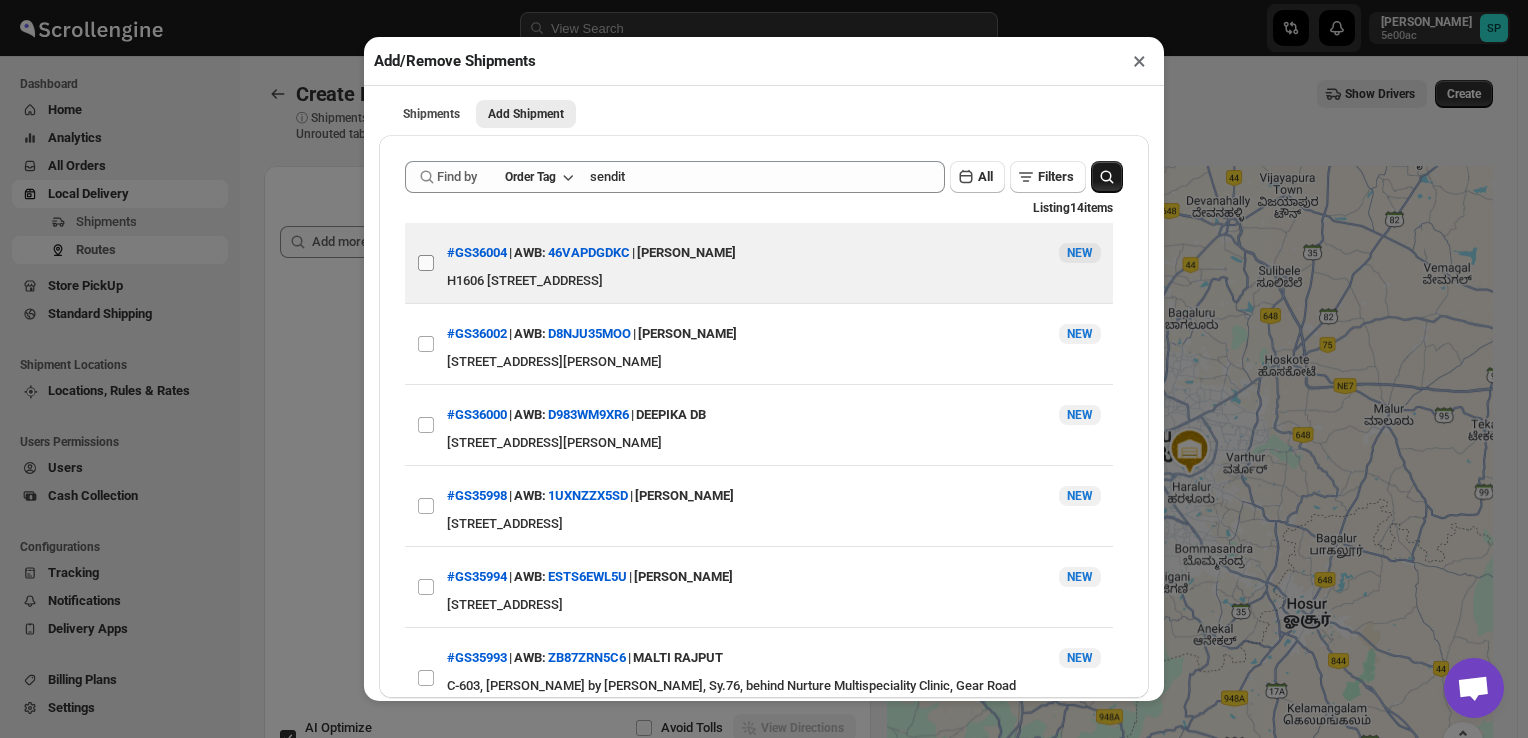 click on "View details for 6870f8fdb07747a2d90016f0" at bounding box center (426, 263) 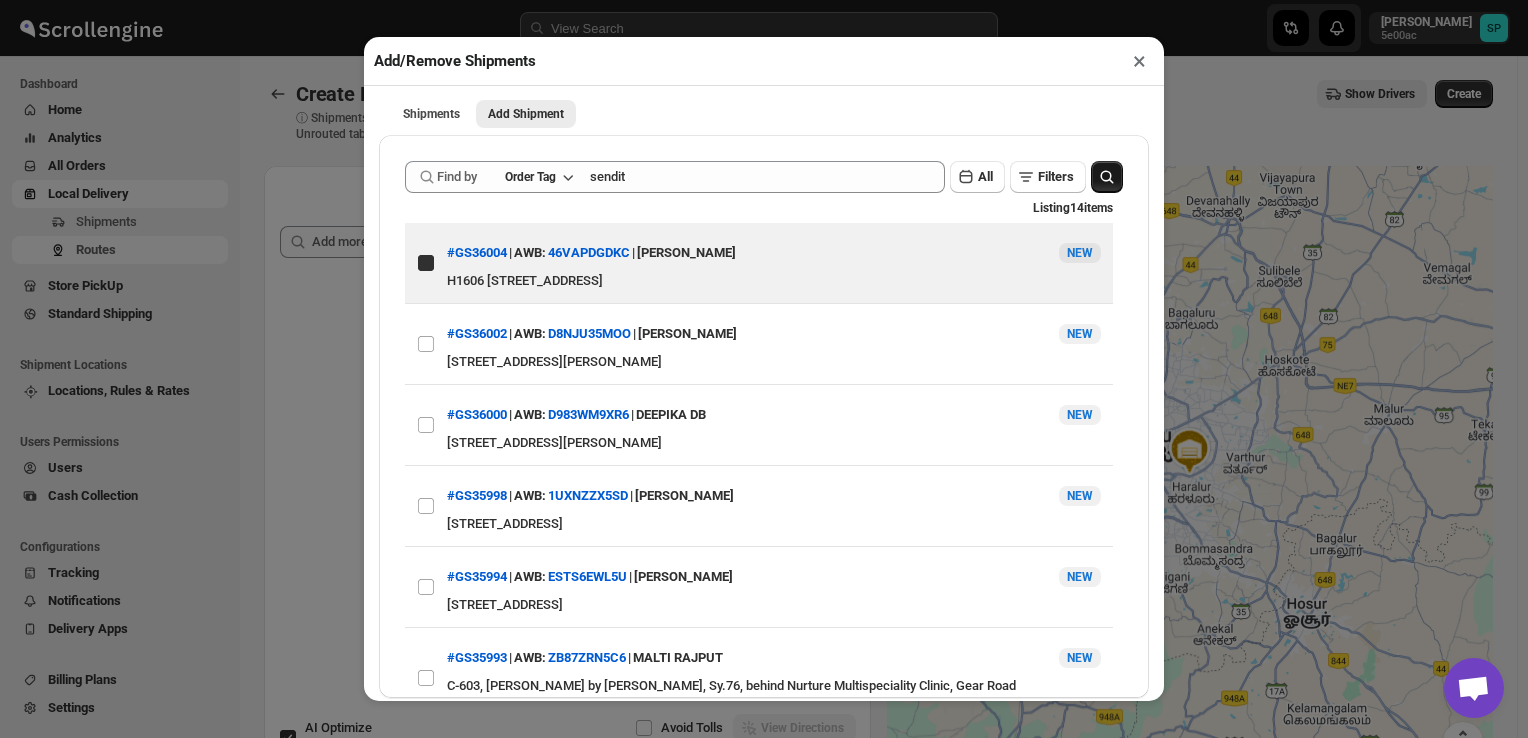 checkbox on "true" 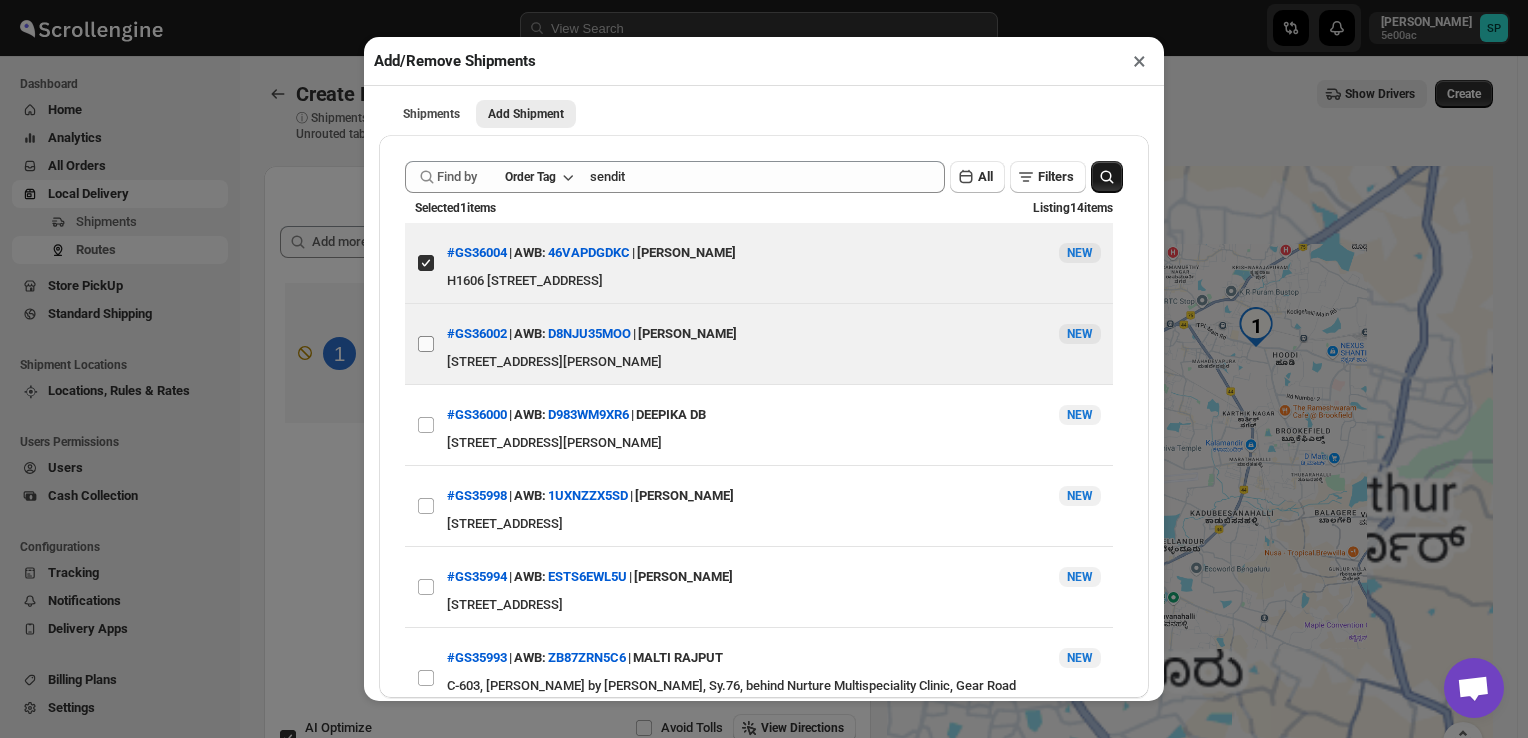 click on "View details for 6870f1bdb07747a2d900167a" at bounding box center [426, 344] 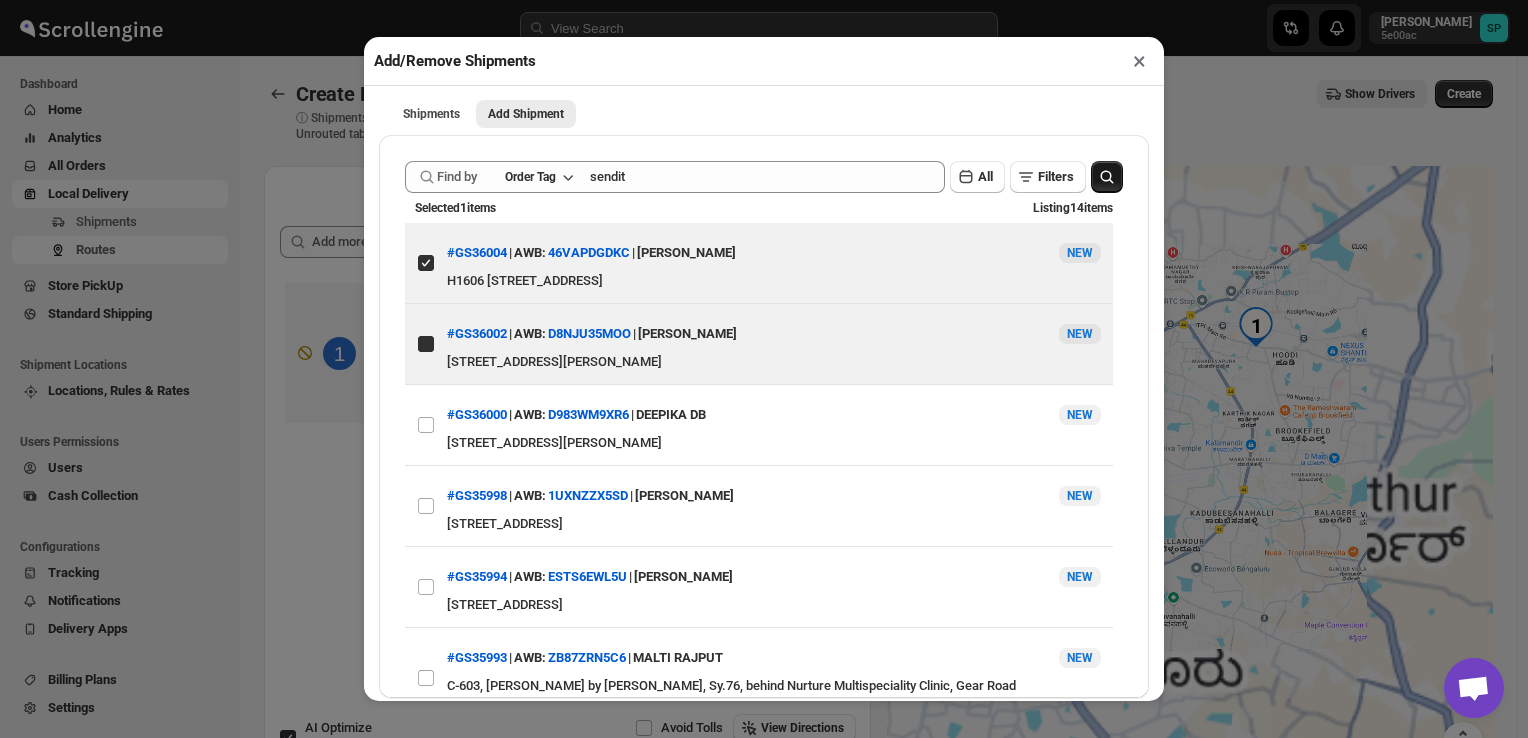 checkbox on "true" 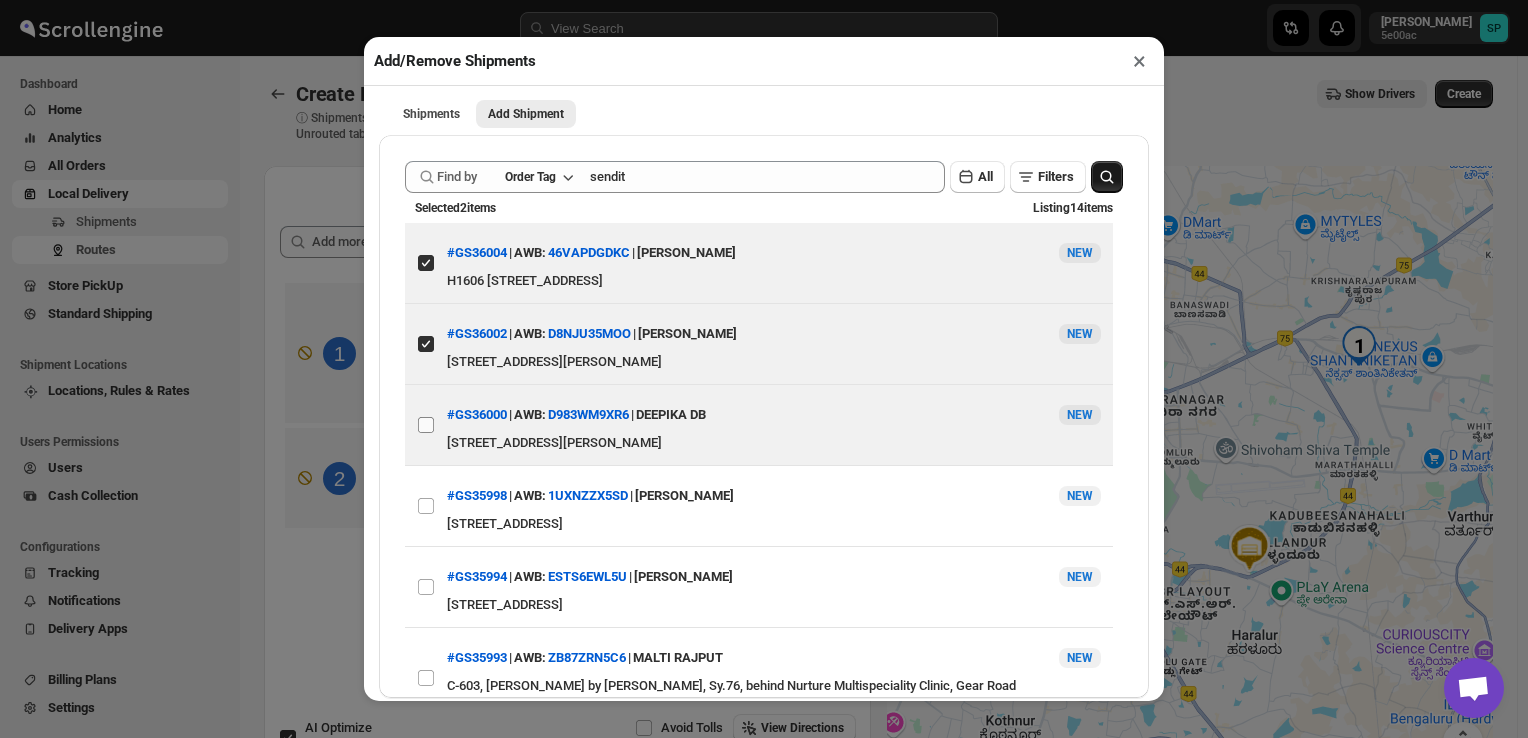 click on "View details for 6870e71cb07747a2d900151e" at bounding box center [426, 425] 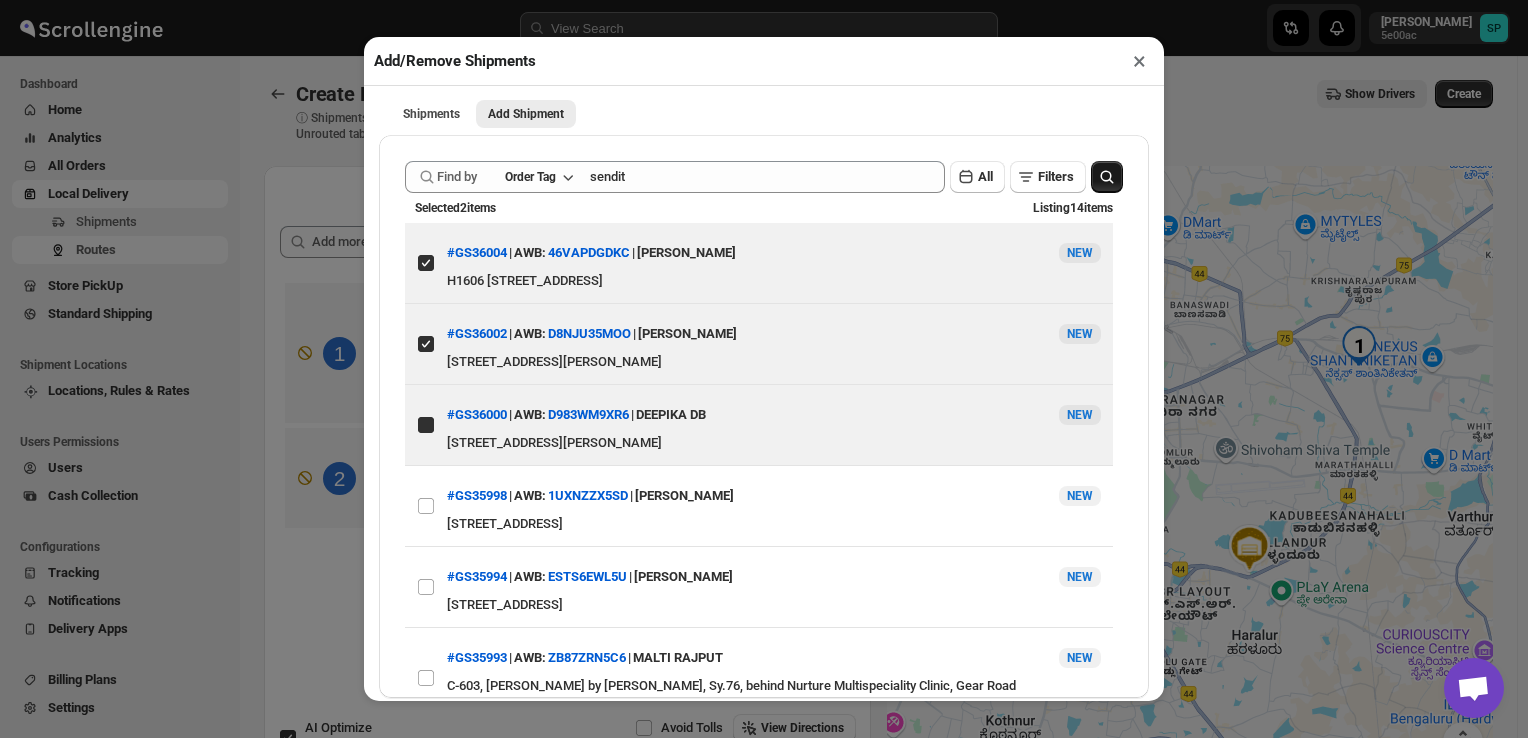 checkbox on "true" 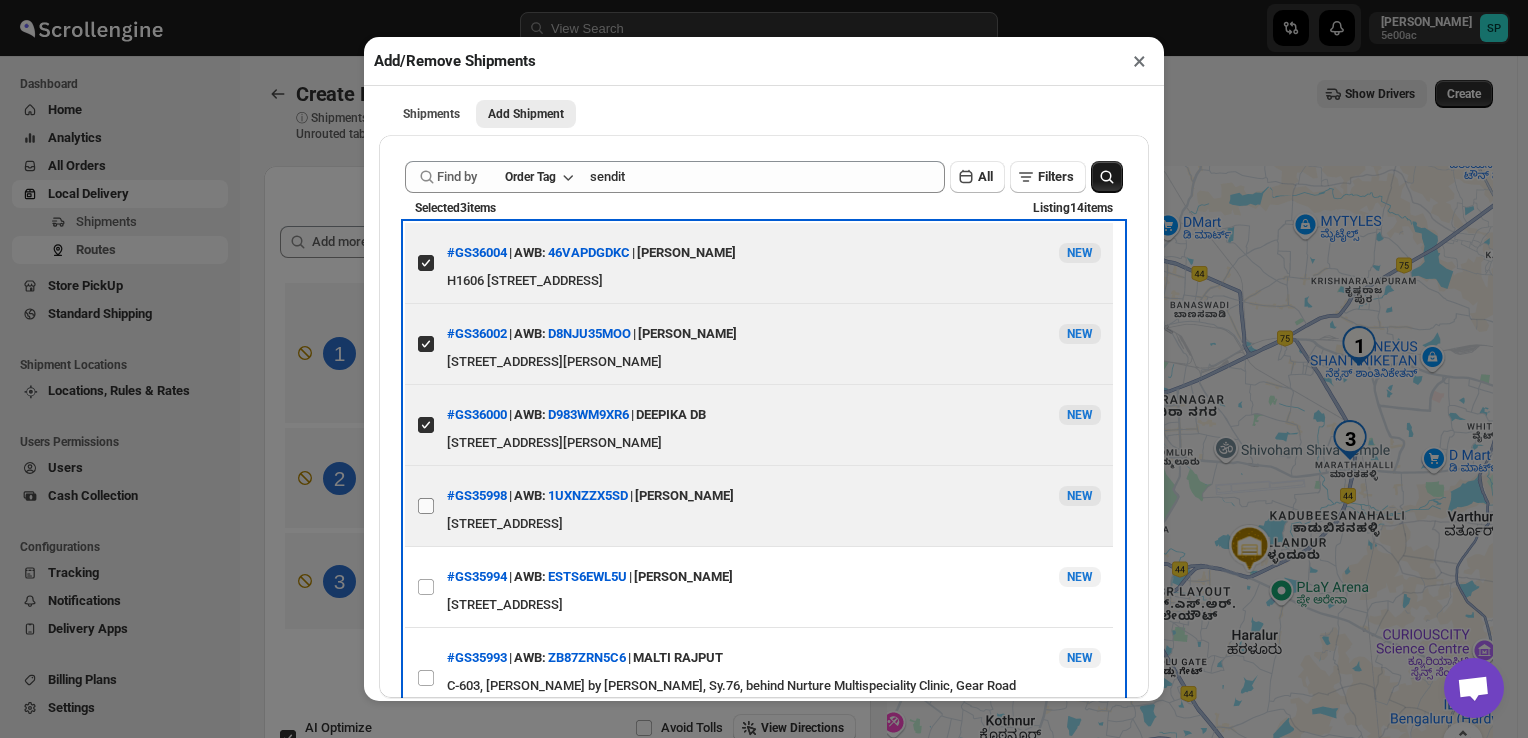 click on "View details for 6870e11cb07747a2d90014cc" at bounding box center (426, 506) 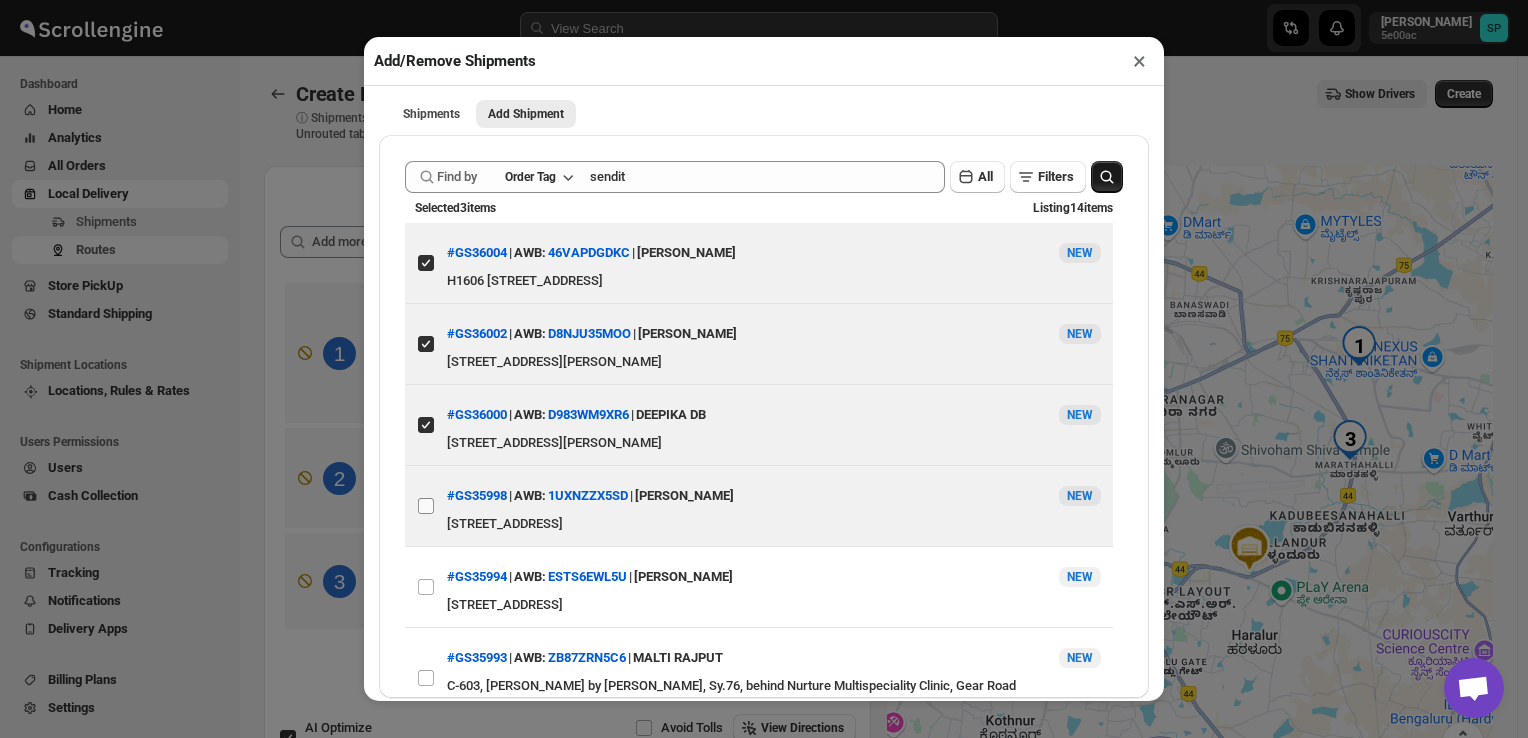 click on "View details for 6870e11cb07747a2d90014cc" at bounding box center [426, 506] 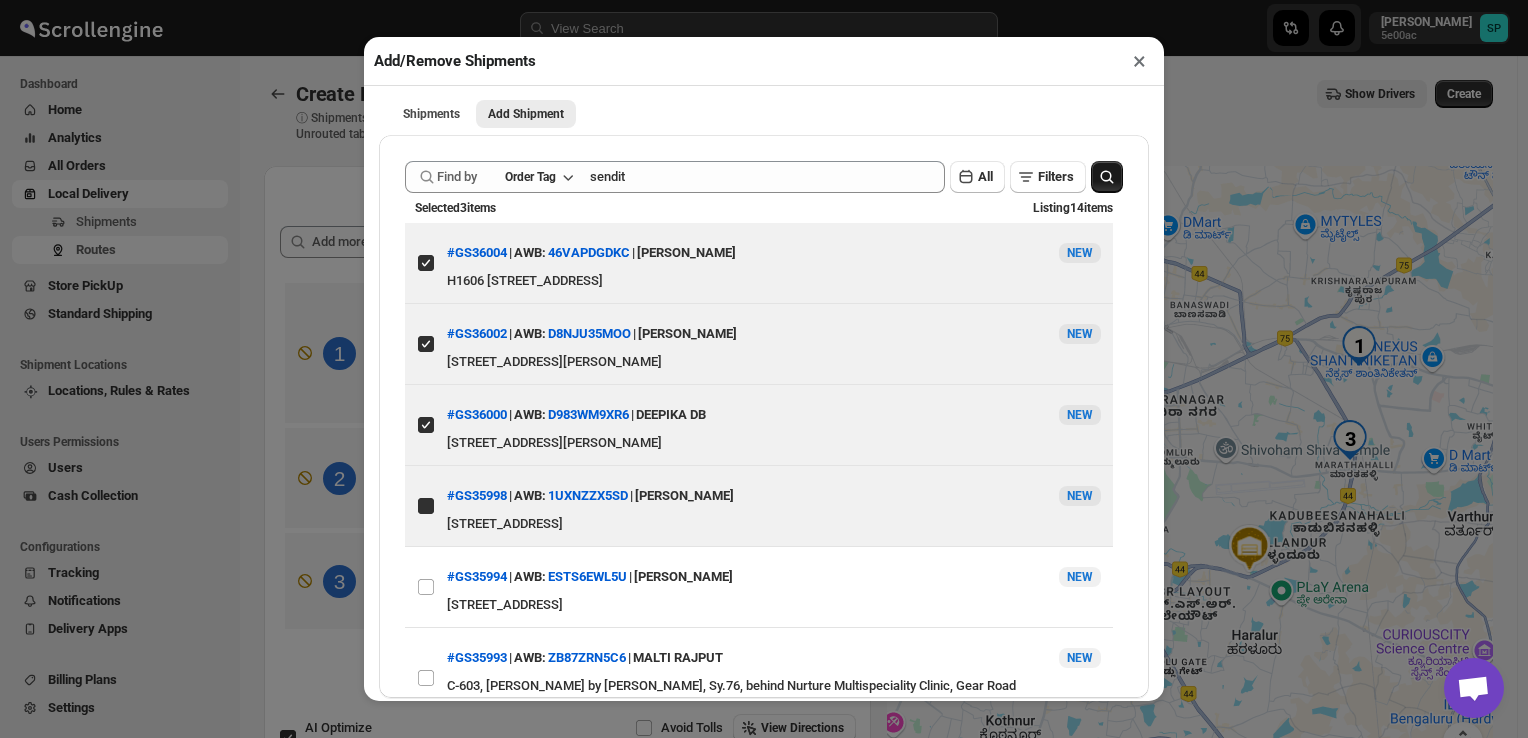 checkbox on "true" 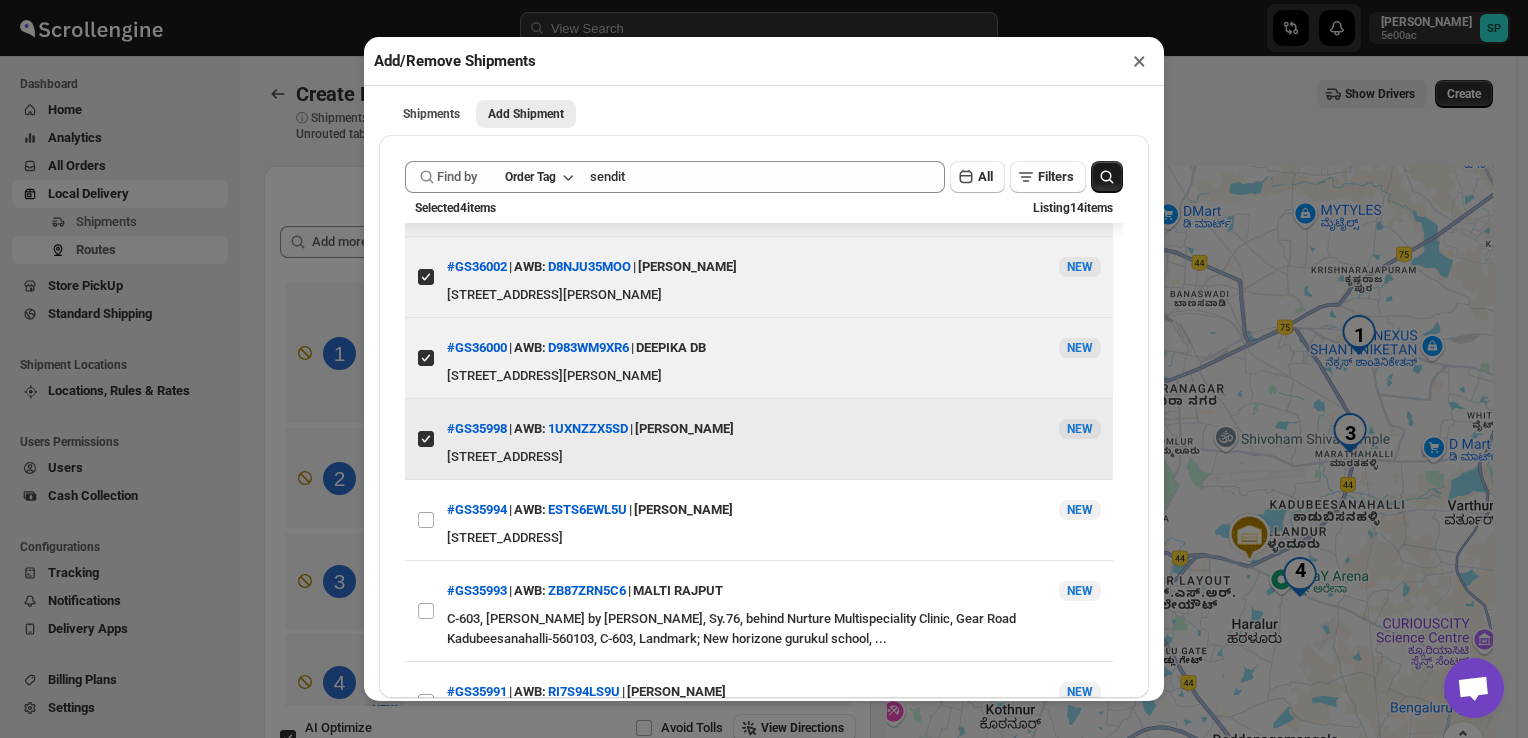 scroll, scrollTop: 100, scrollLeft: 0, axis: vertical 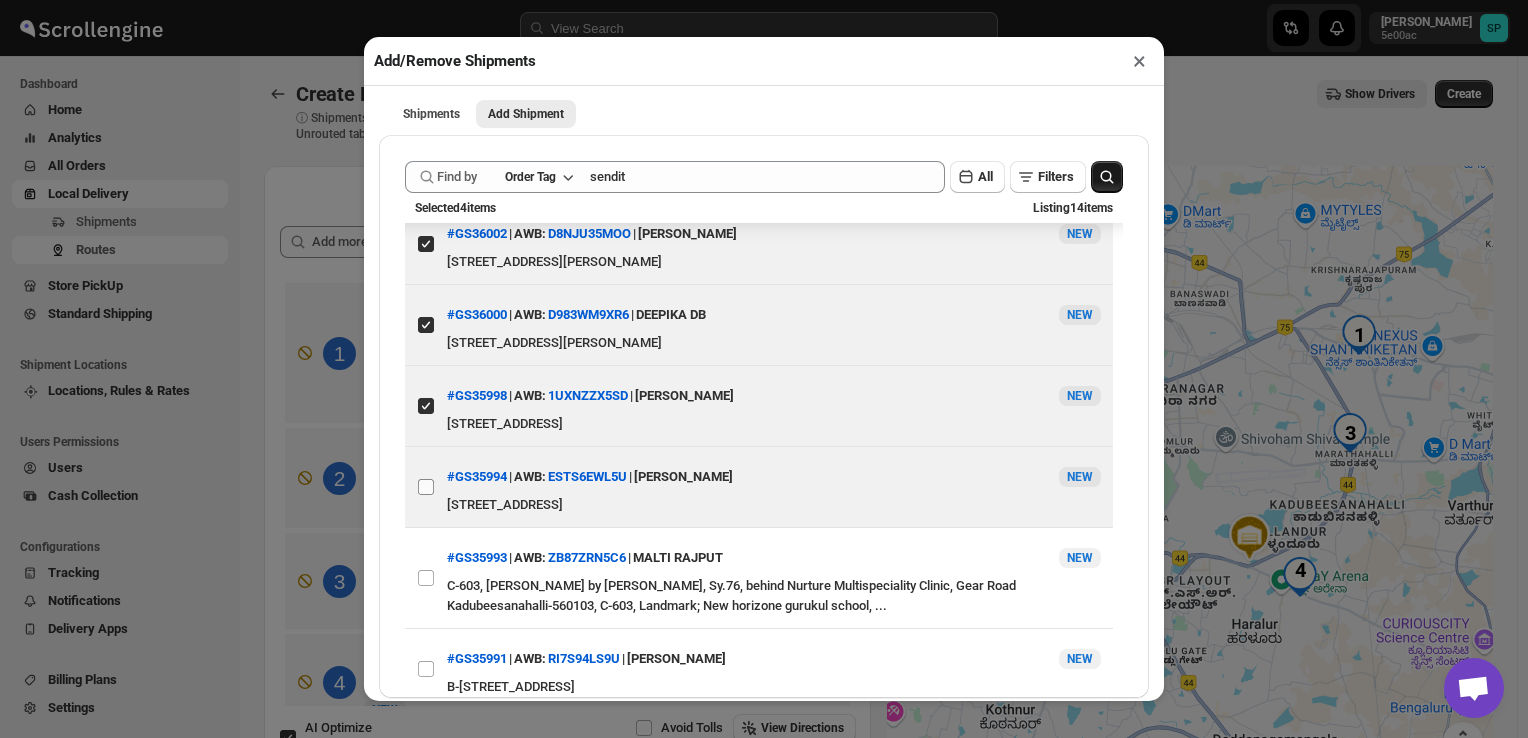 click on "View details for 6870c96bb07747a2d90012fc" at bounding box center (426, 487) 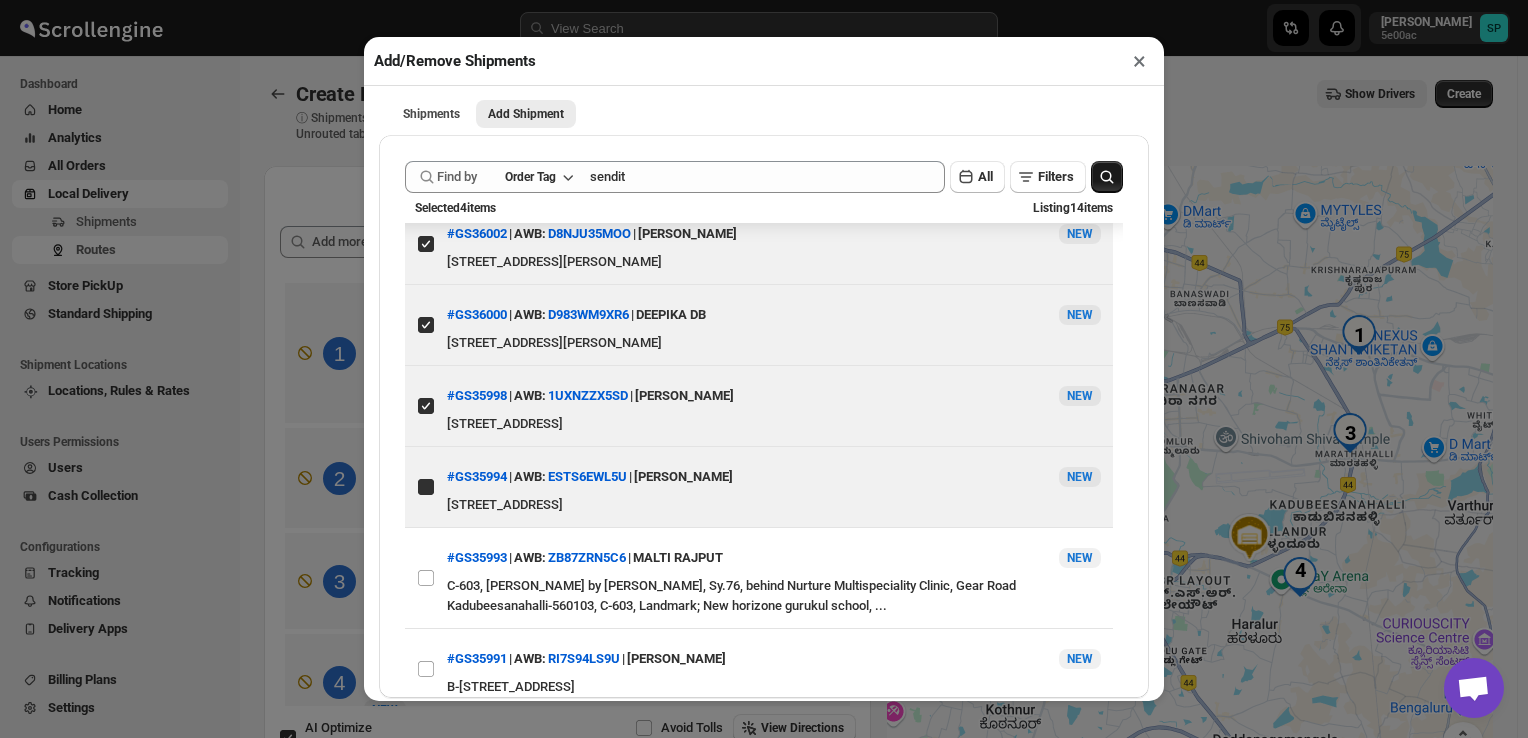 checkbox on "true" 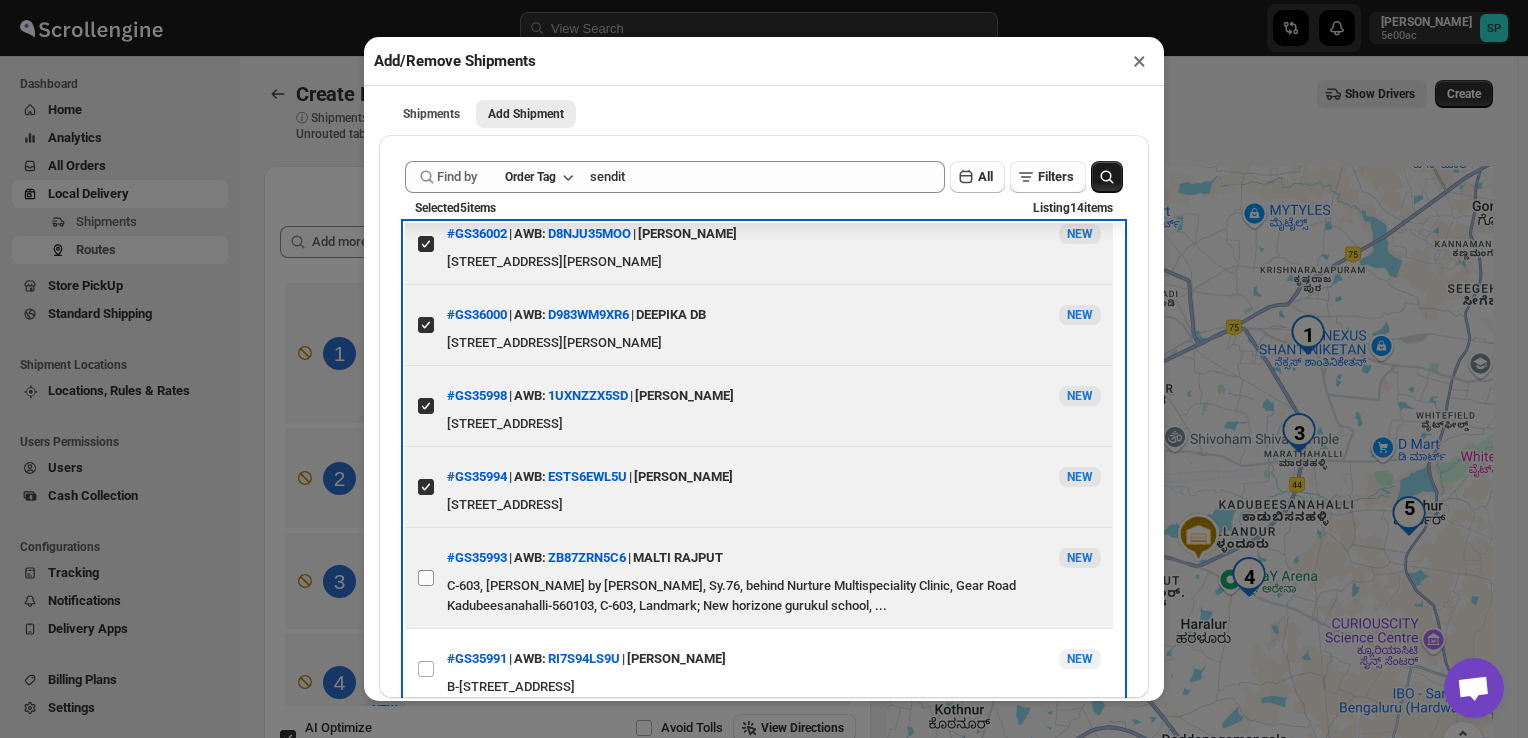 click on "View details for 6870c6c0b07747a2d90012de" at bounding box center (426, 578) 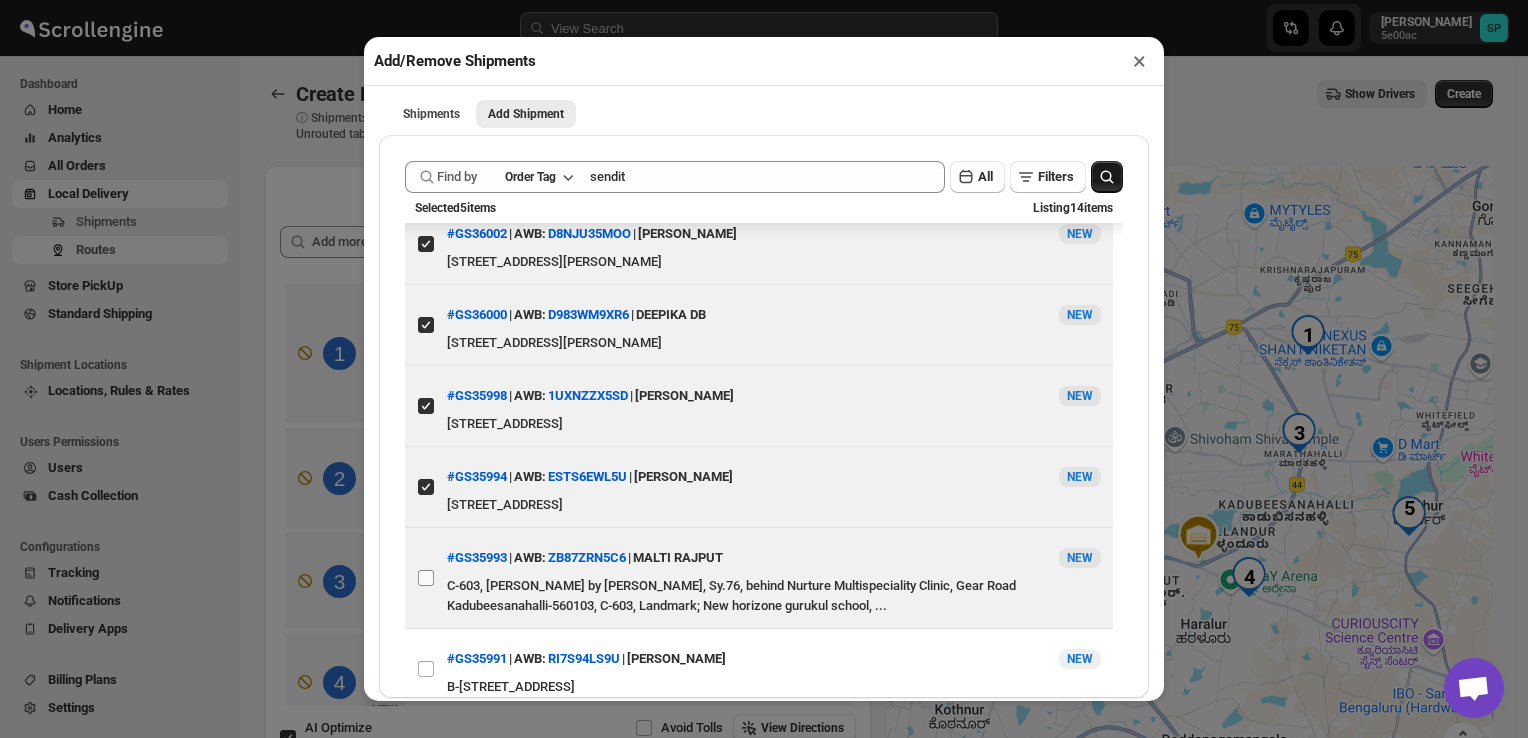 click on "View details for 6870c6c0b07747a2d90012de" at bounding box center [426, 578] 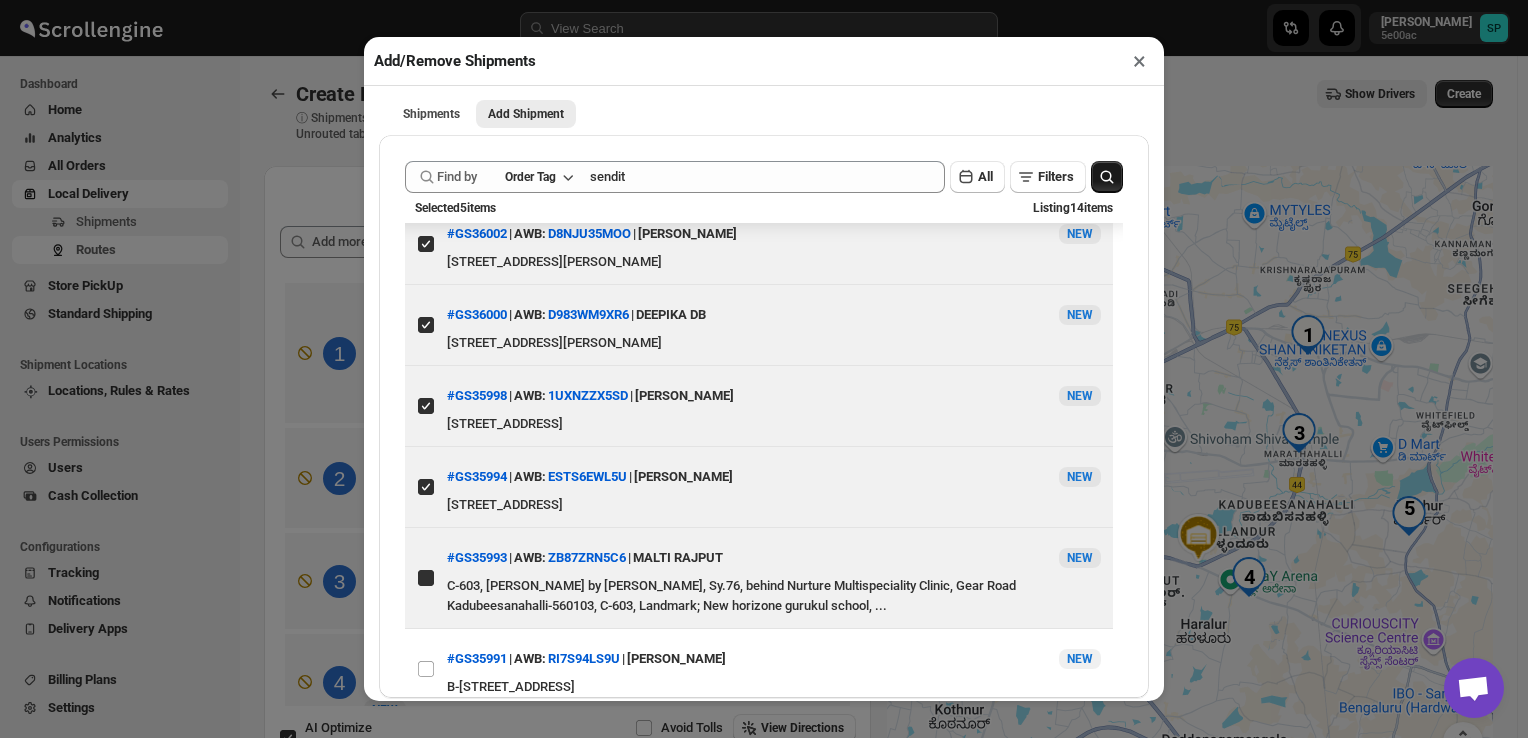 checkbox on "true" 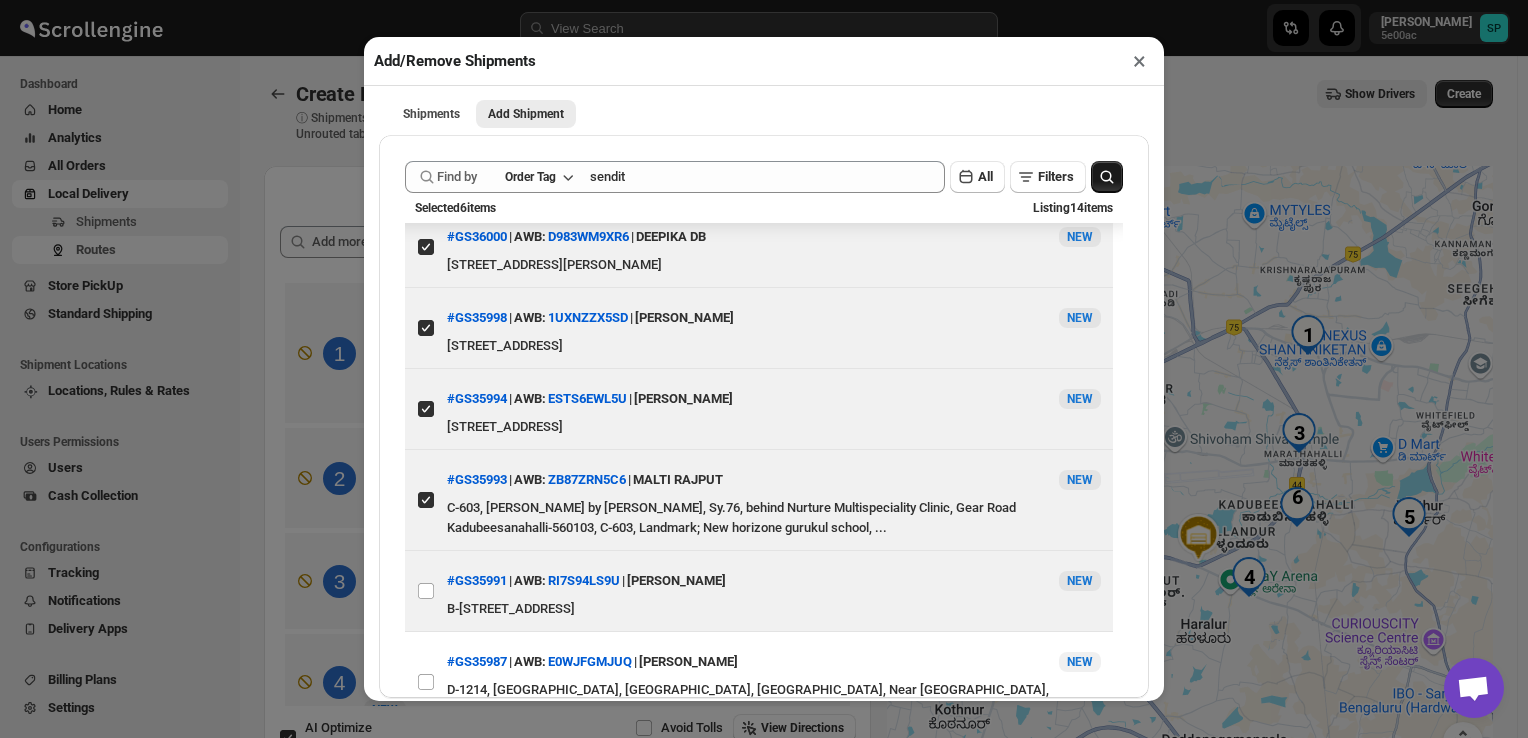 scroll, scrollTop: 200, scrollLeft: 0, axis: vertical 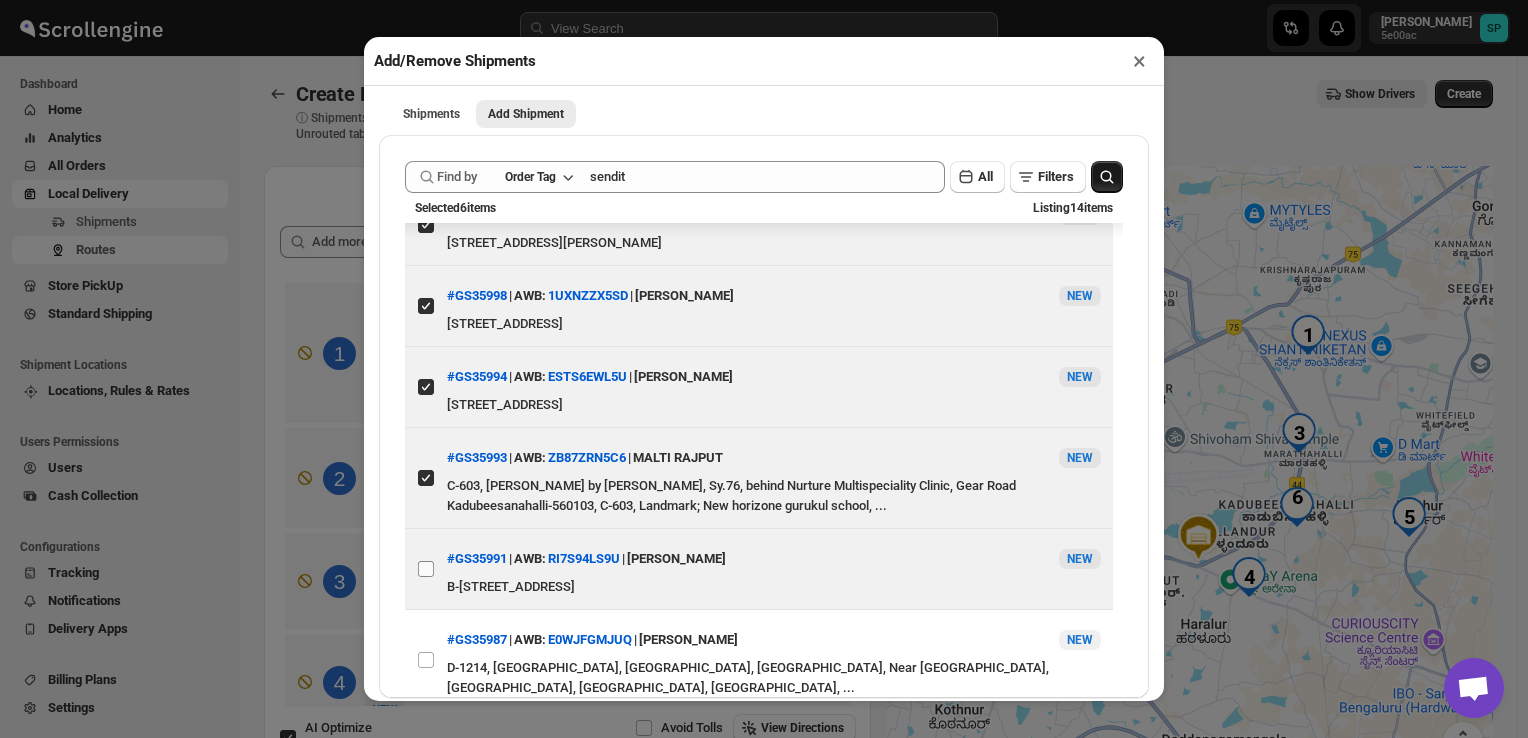 click on "View details for 6870c002b07747a2d900128f" at bounding box center [426, 569] 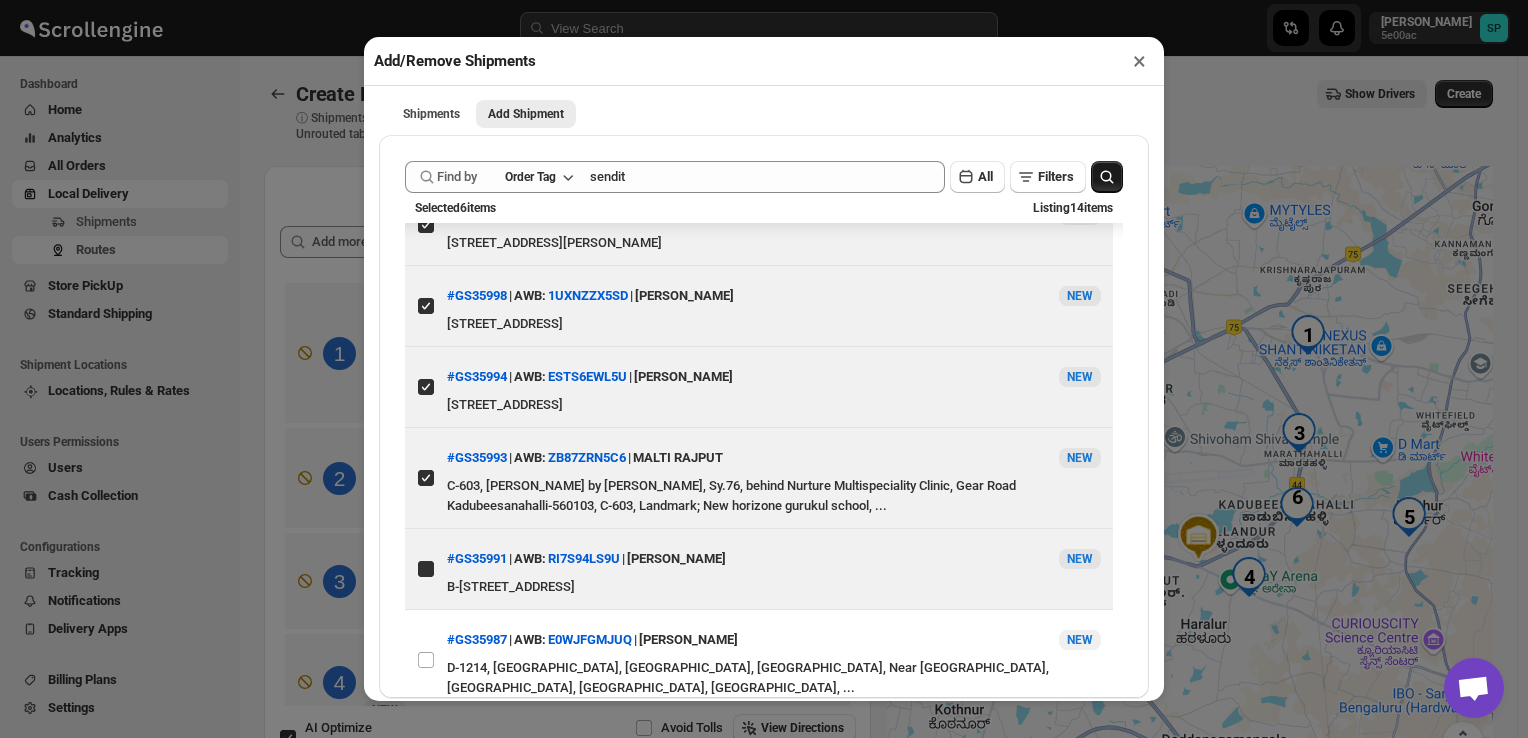 checkbox on "true" 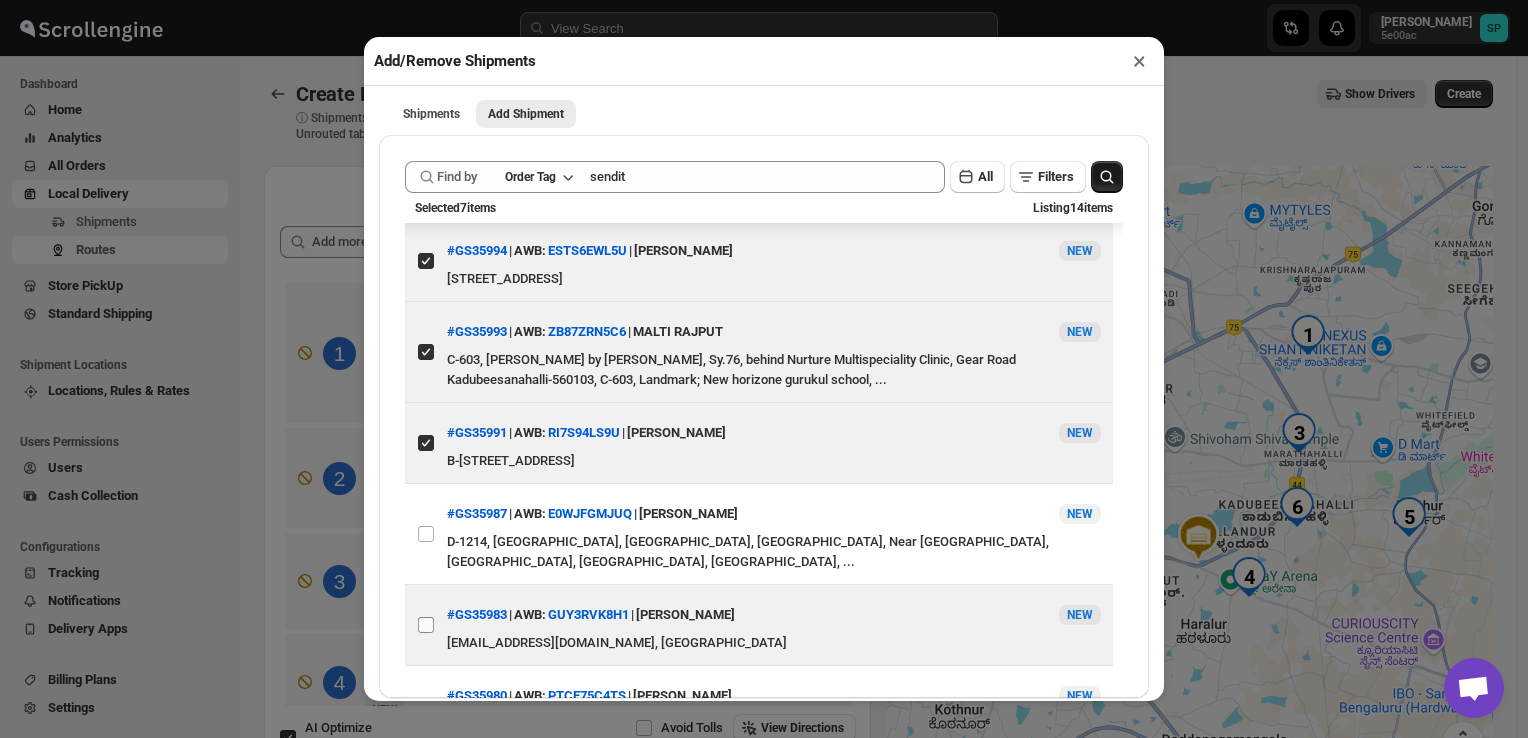 scroll, scrollTop: 400, scrollLeft: 0, axis: vertical 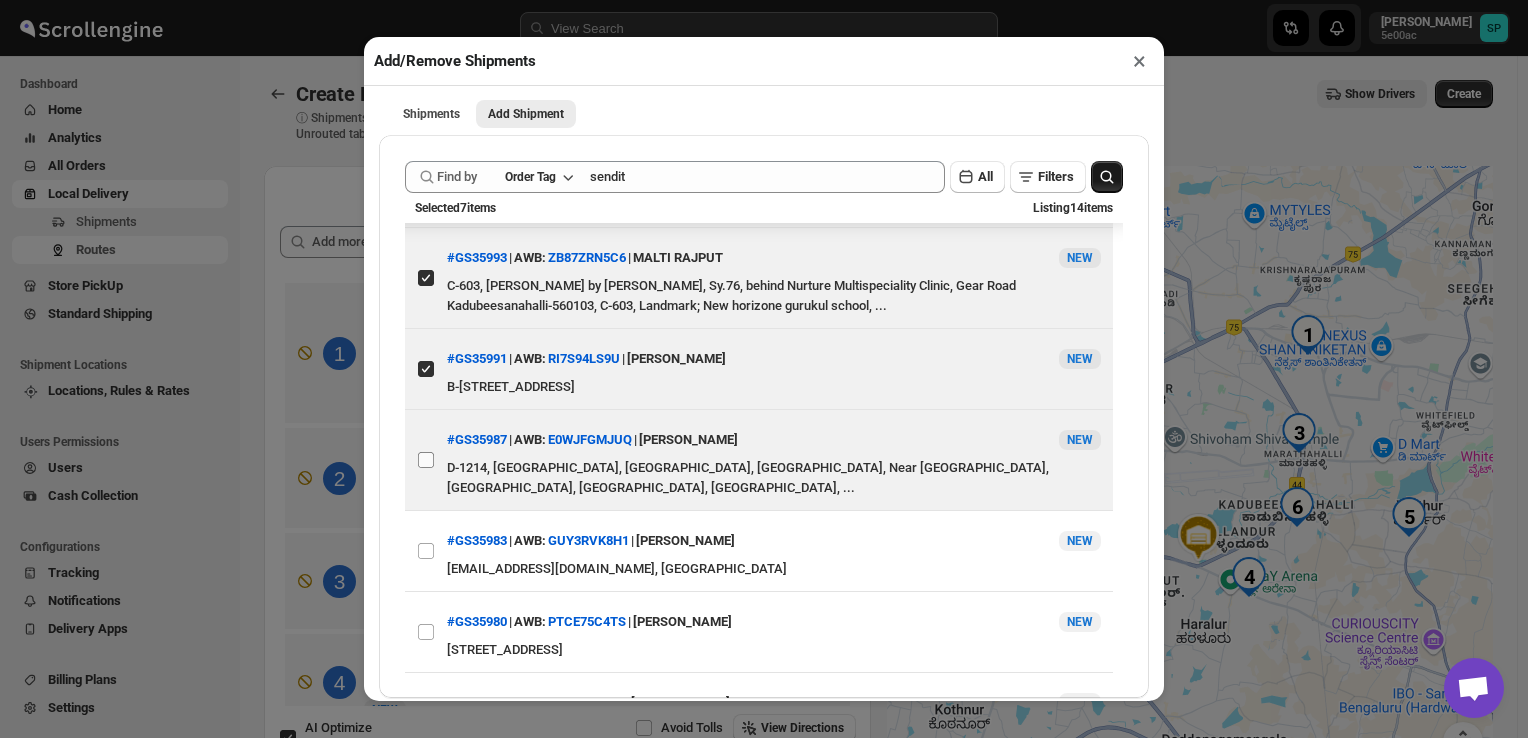 click on "View details for 6870ad8ab07747a2d90011c5" at bounding box center [426, 460] 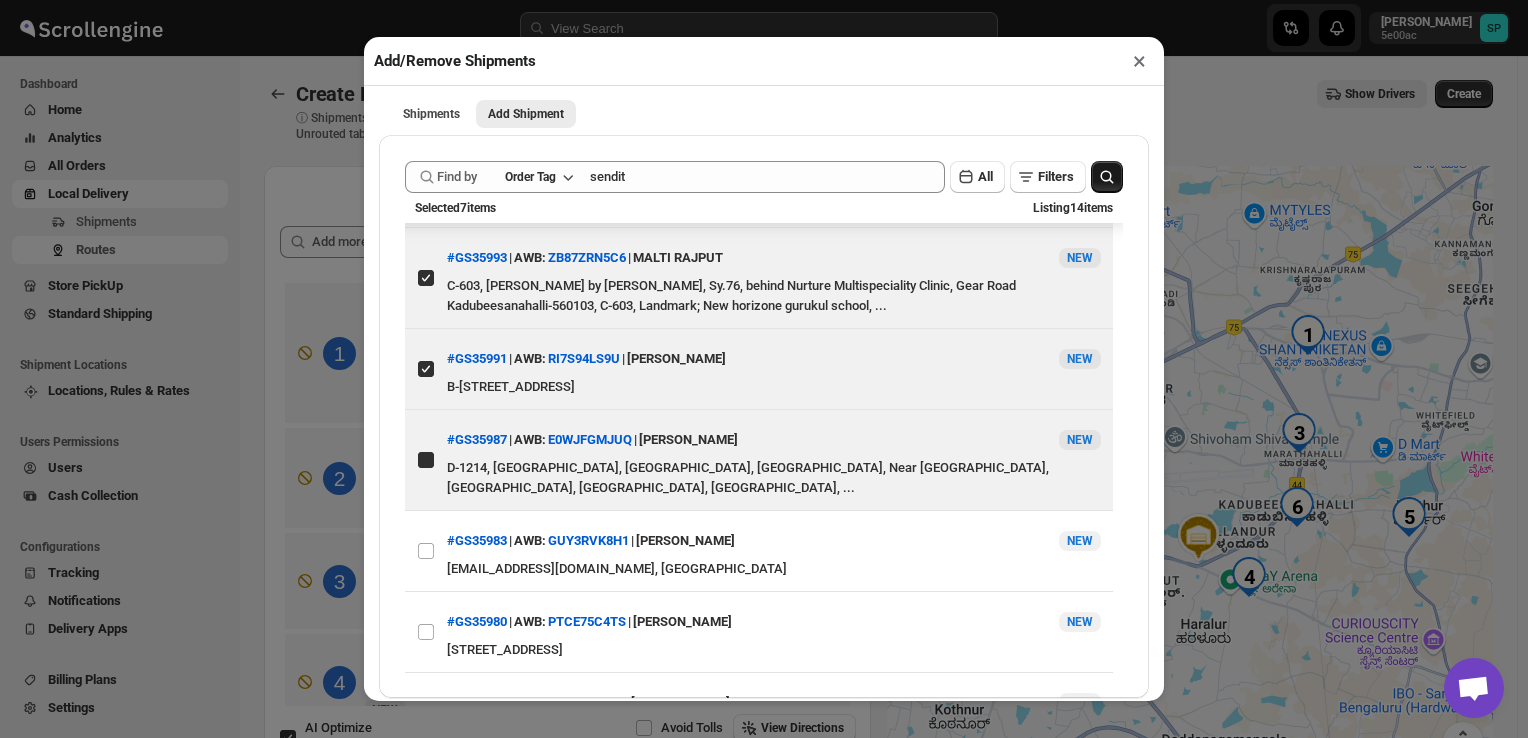 checkbox on "true" 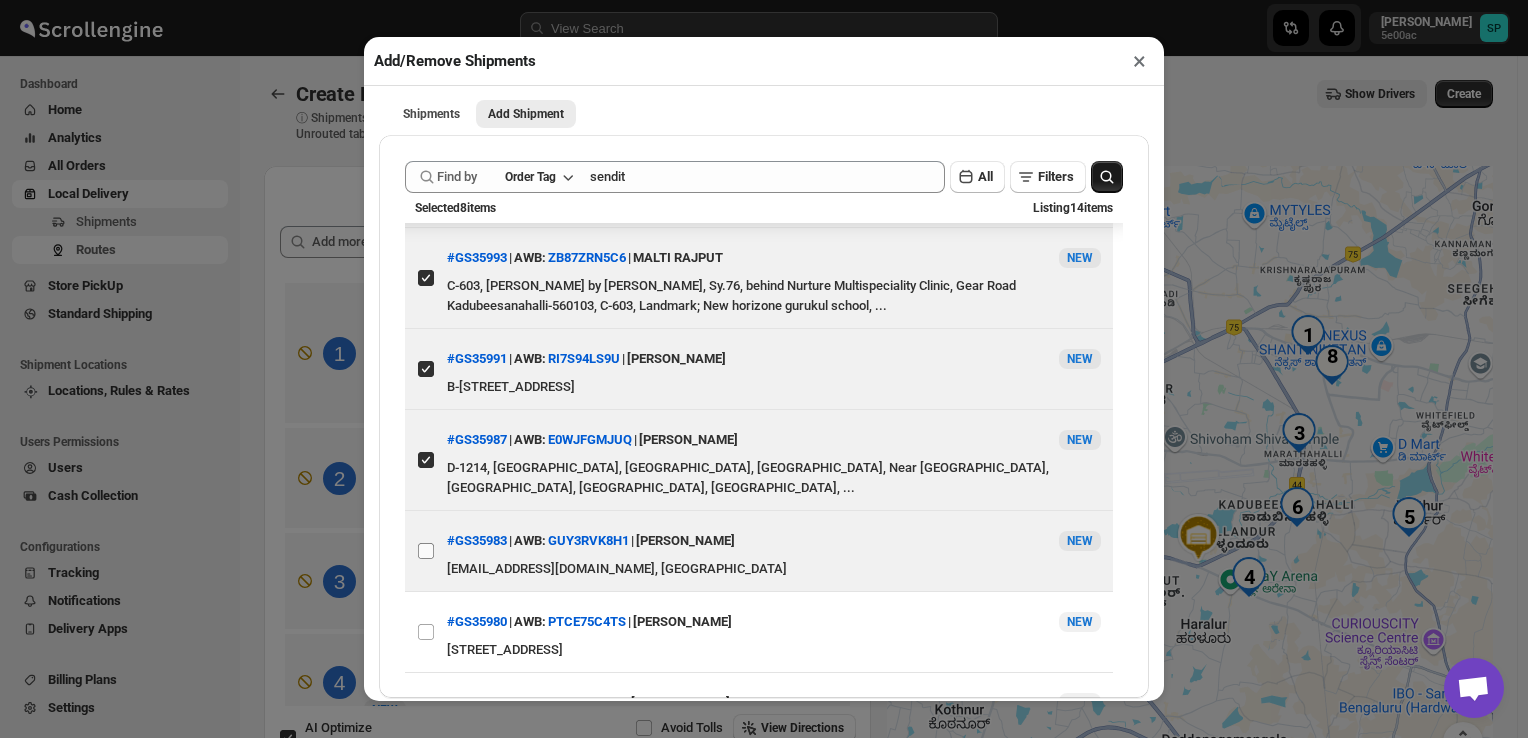 click on "View details for 68709895b07747a2d90010c1" at bounding box center [426, 551] 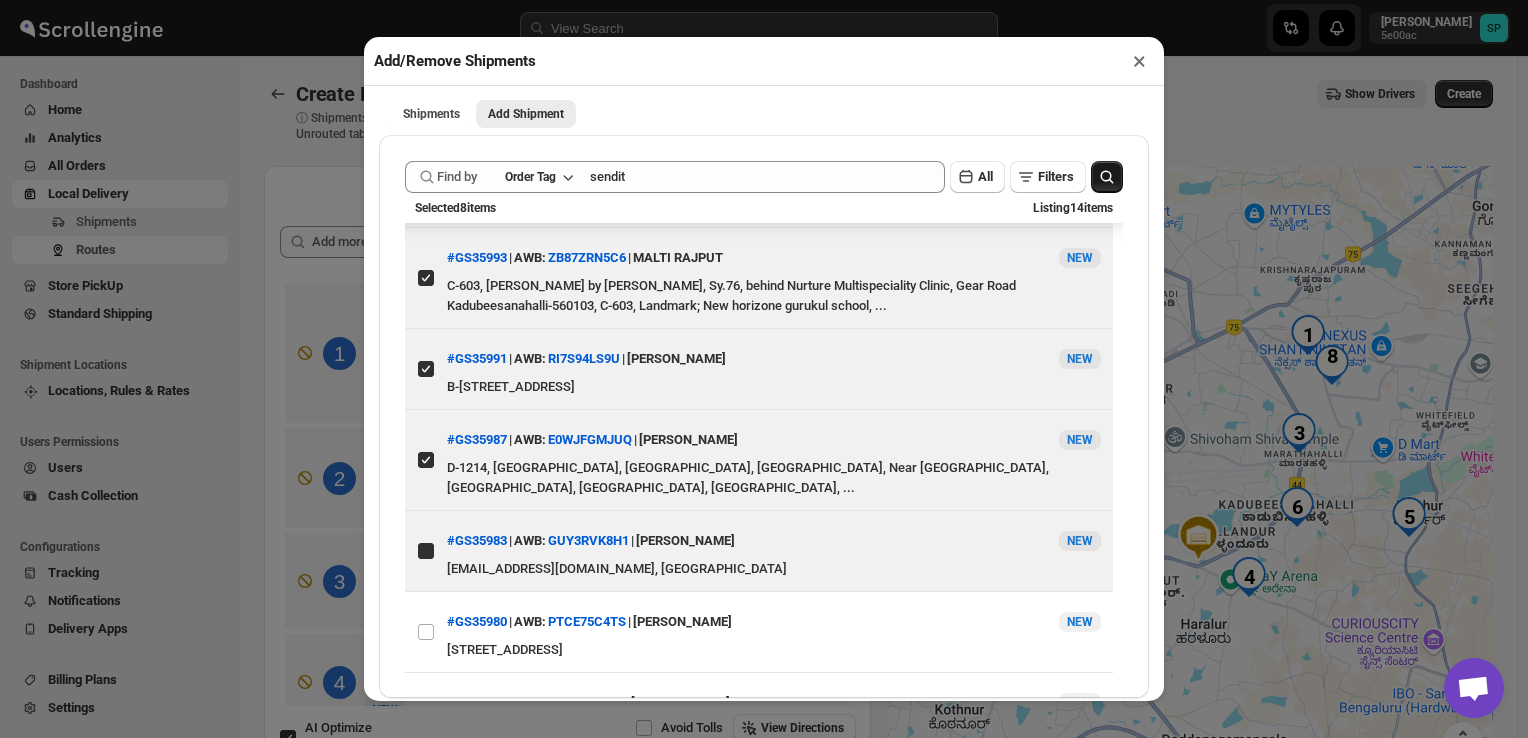 checkbox on "true" 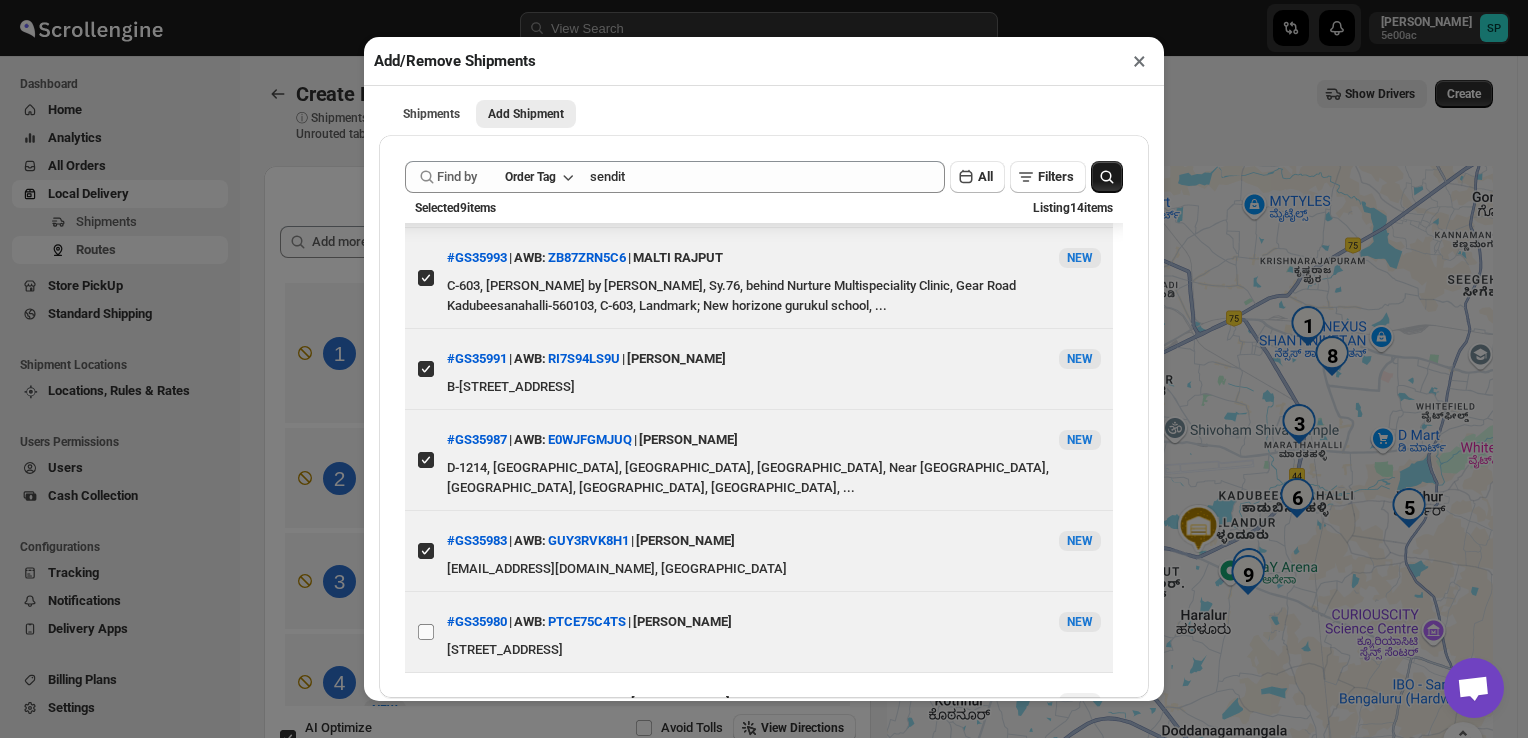 drag, startPoint x: 424, startPoint y: 673, endPoint x: 437, endPoint y: 655, distance: 22.203604 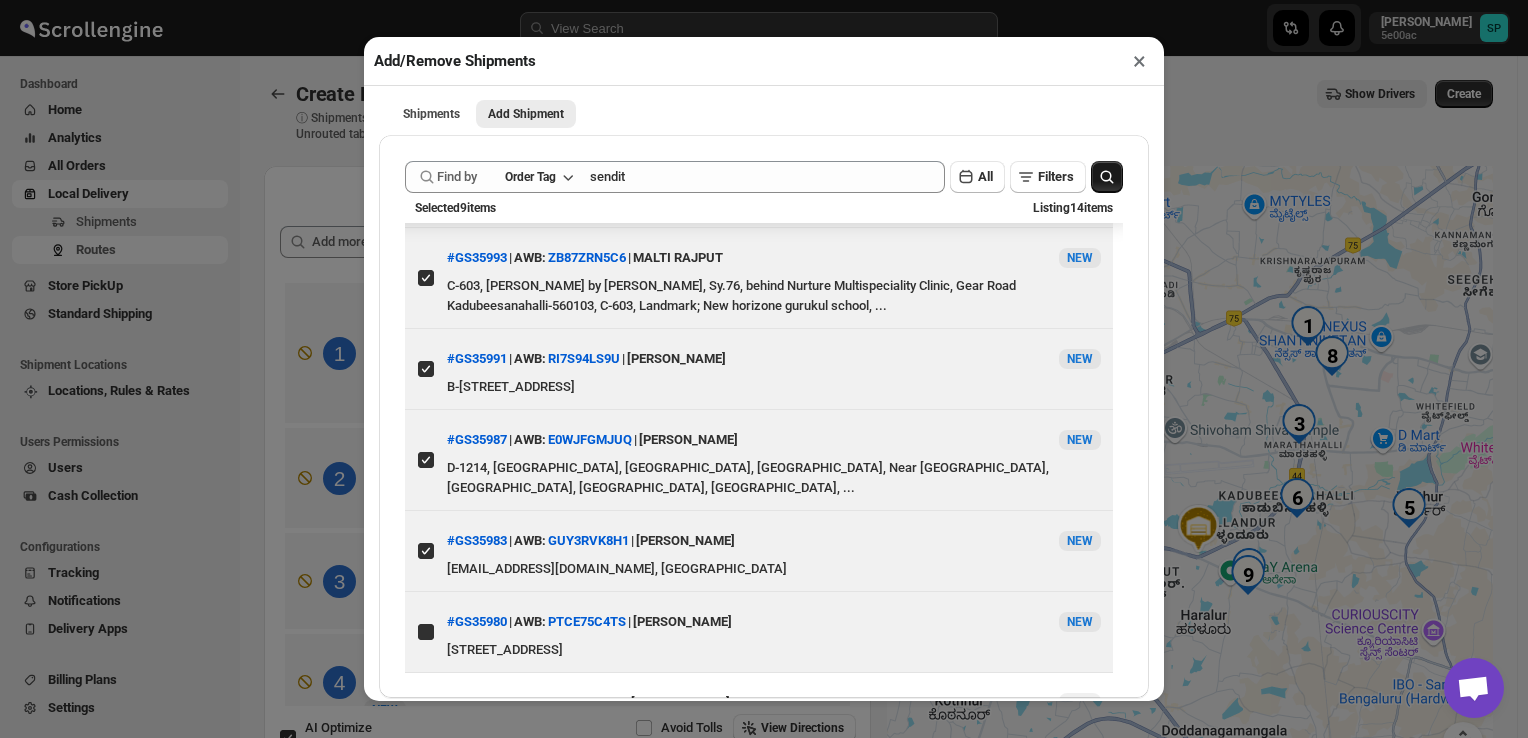 checkbox on "true" 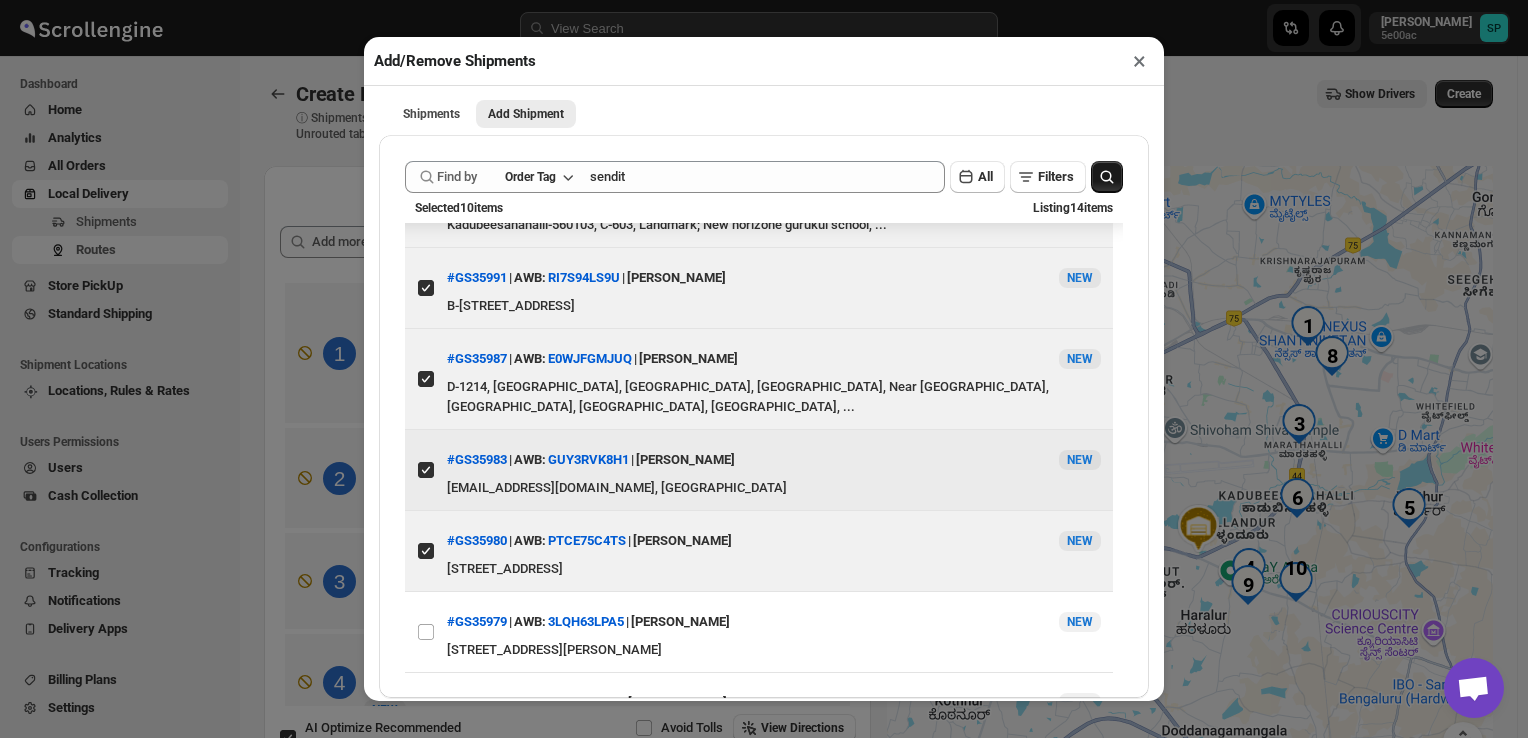 scroll, scrollTop: 600, scrollLeft: 0, axis: vertical 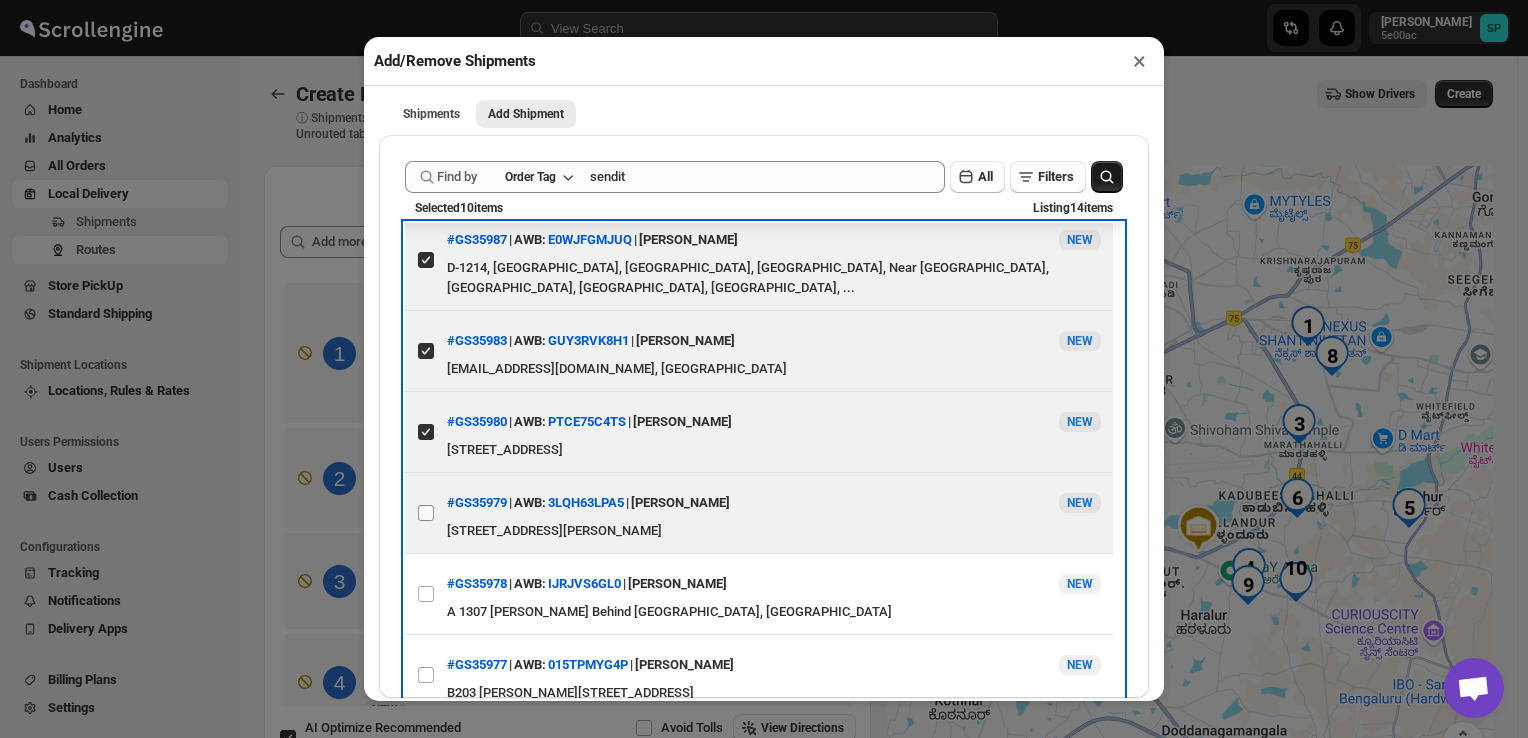 click at bounding box center [426, 513] 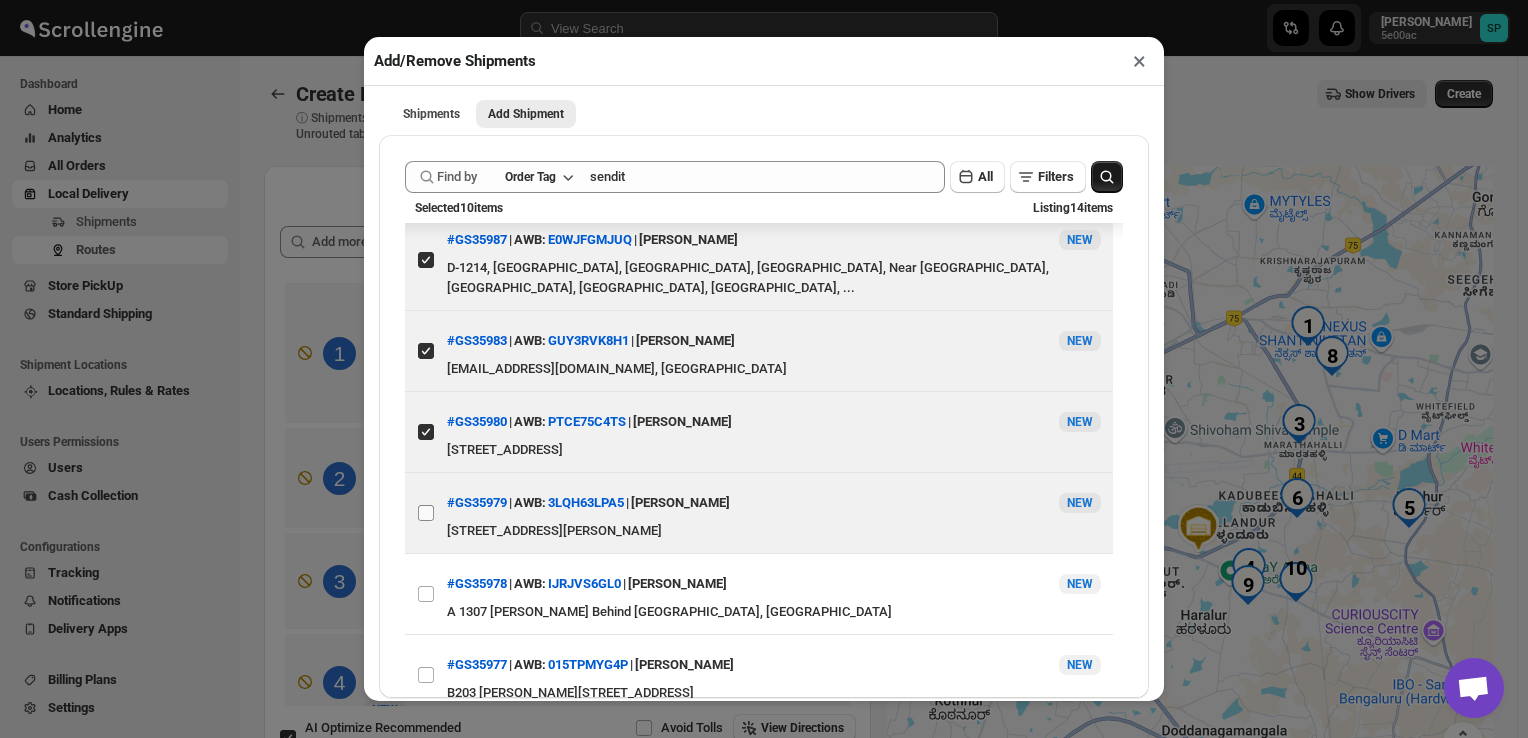 click on "View details for 687074a1b07747a2d9000b8c" at bounding box center (426, 513) 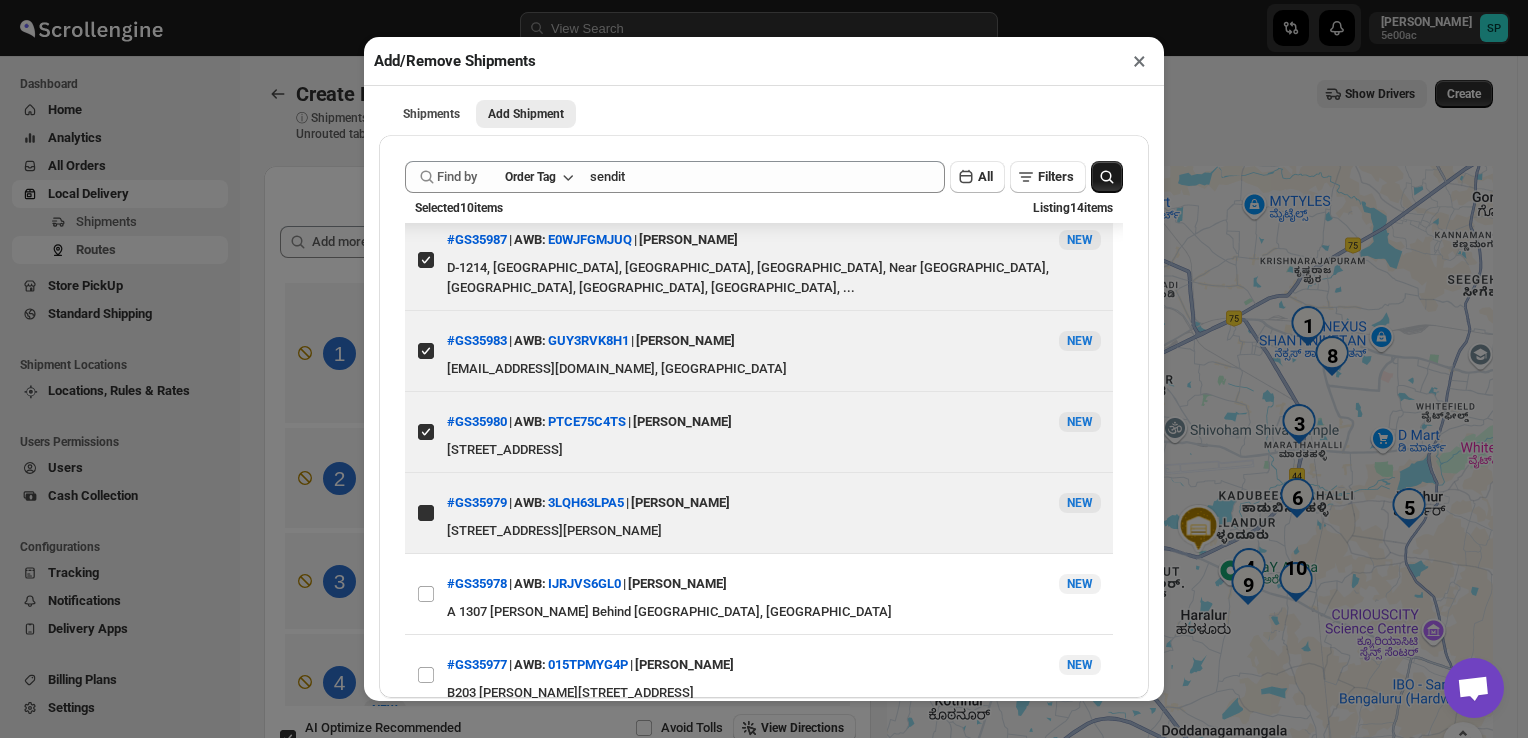 checkbox on "true" 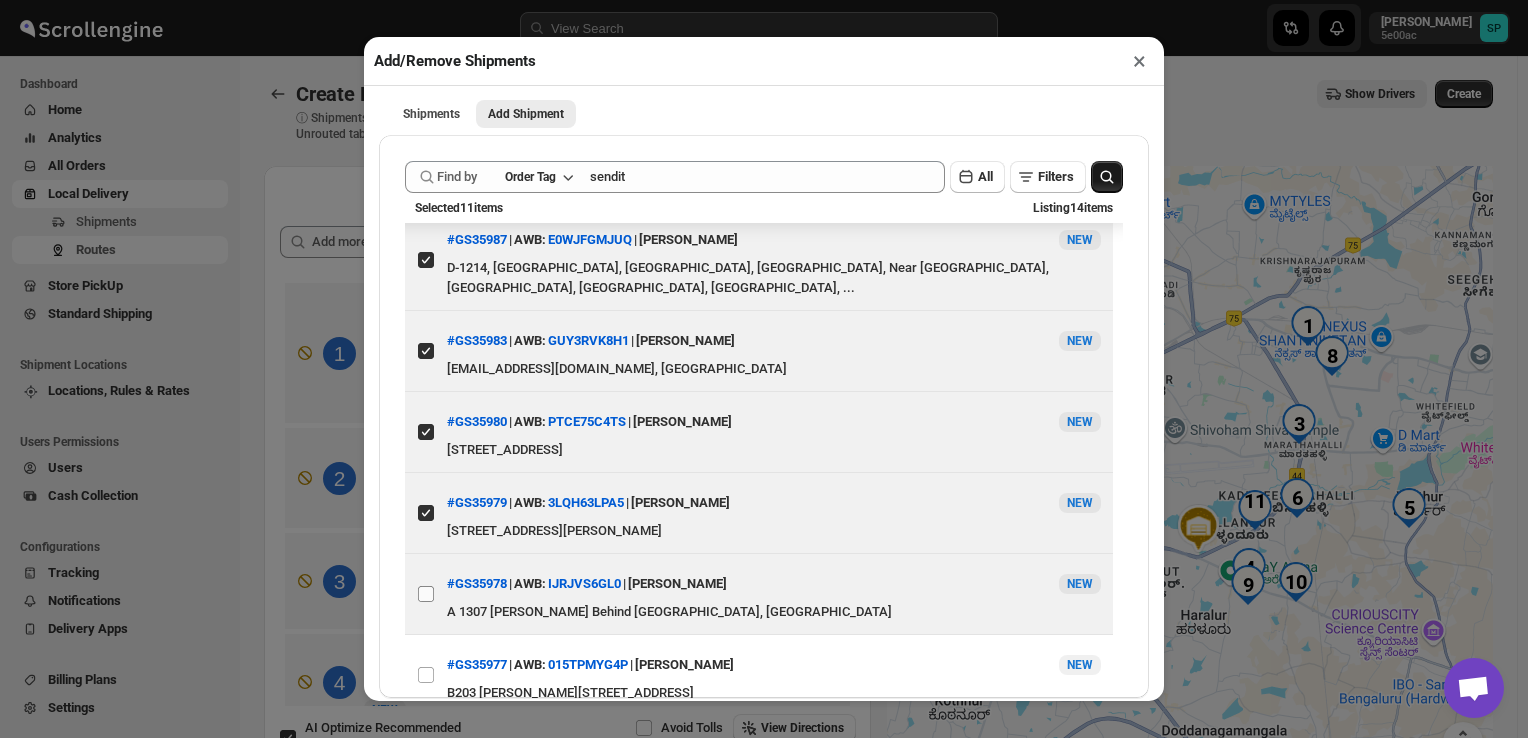 click on "View details for 687065f9b07747a2d9000b01" at bounding box center [426, 594] 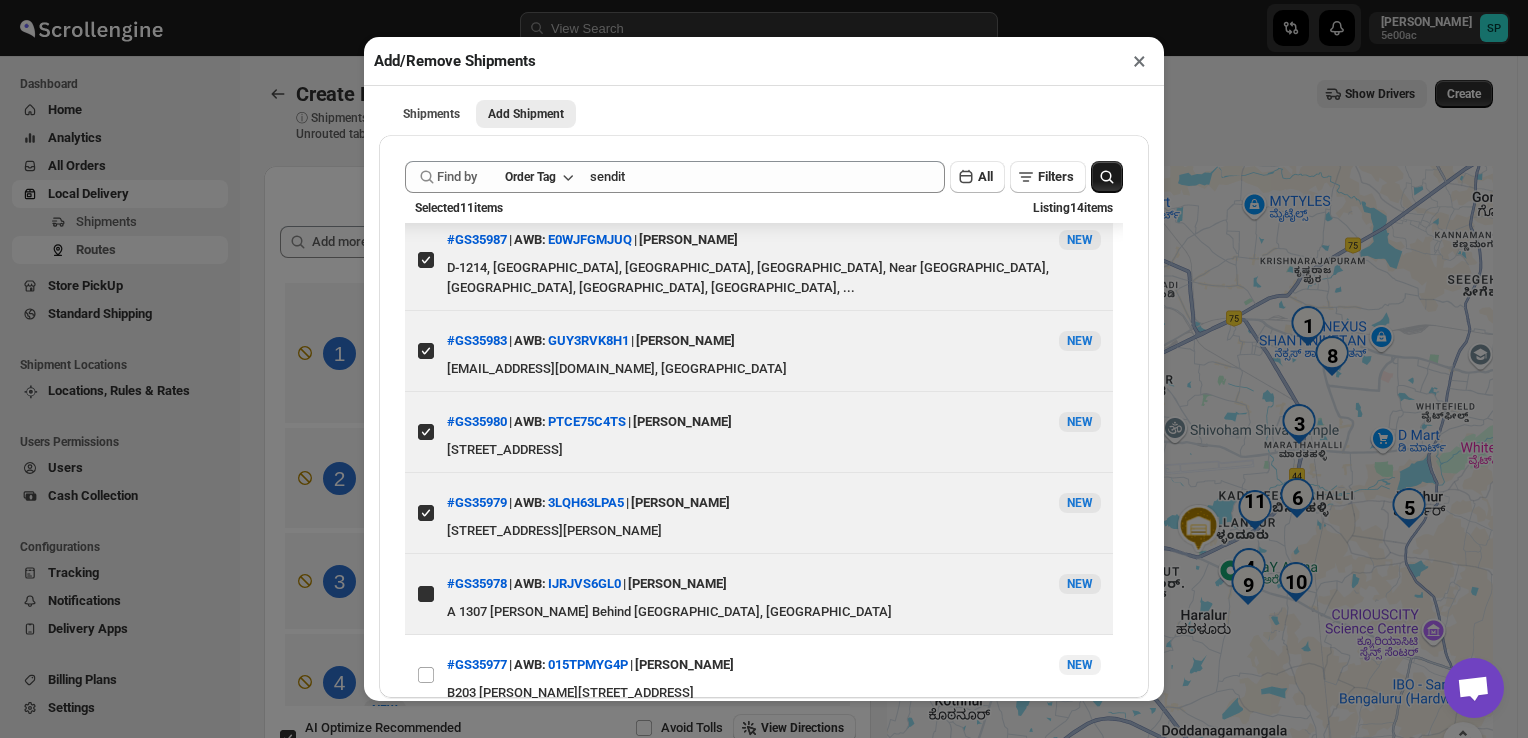 checkbox on "true" 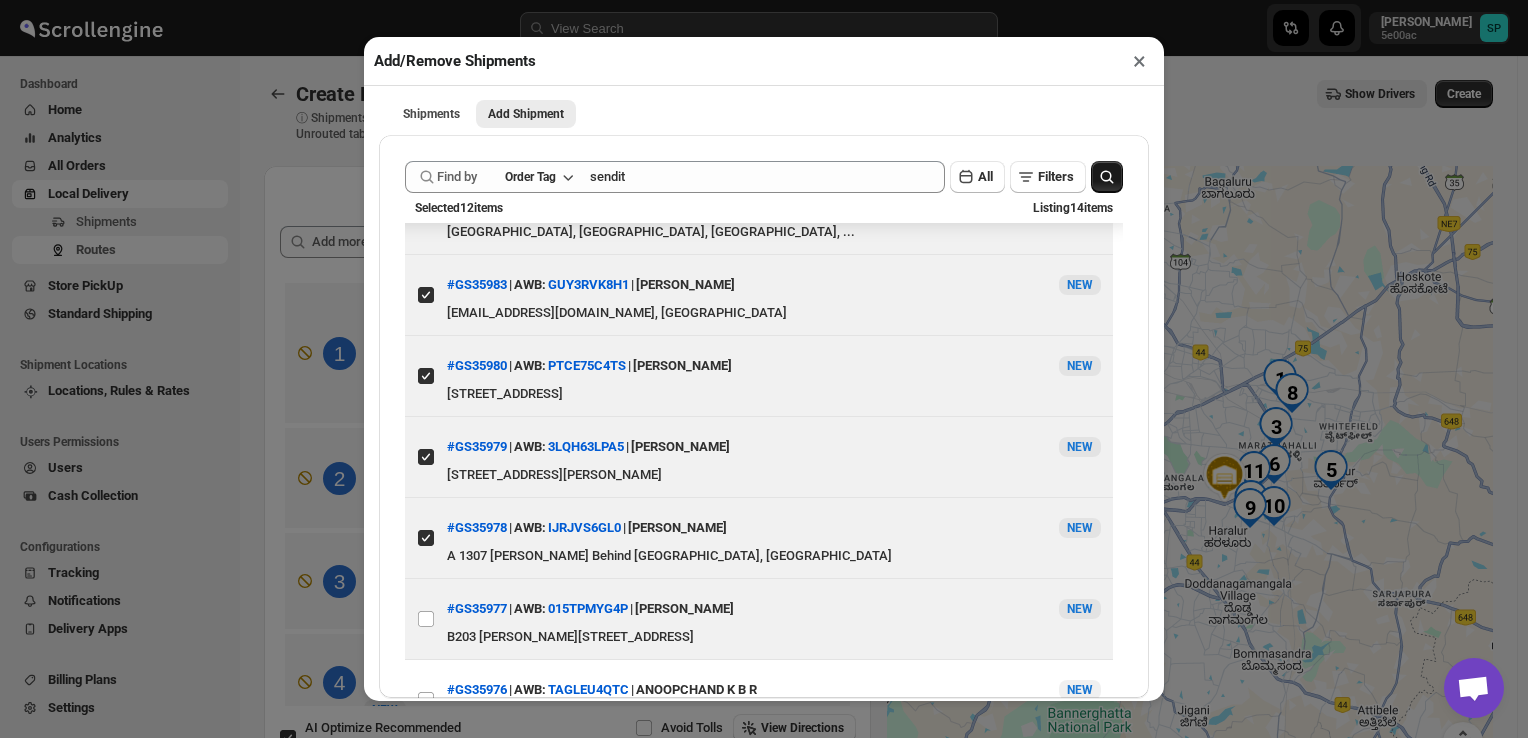 scroll, scrollTop: 732, scrollLeft: 0, axis: vertical 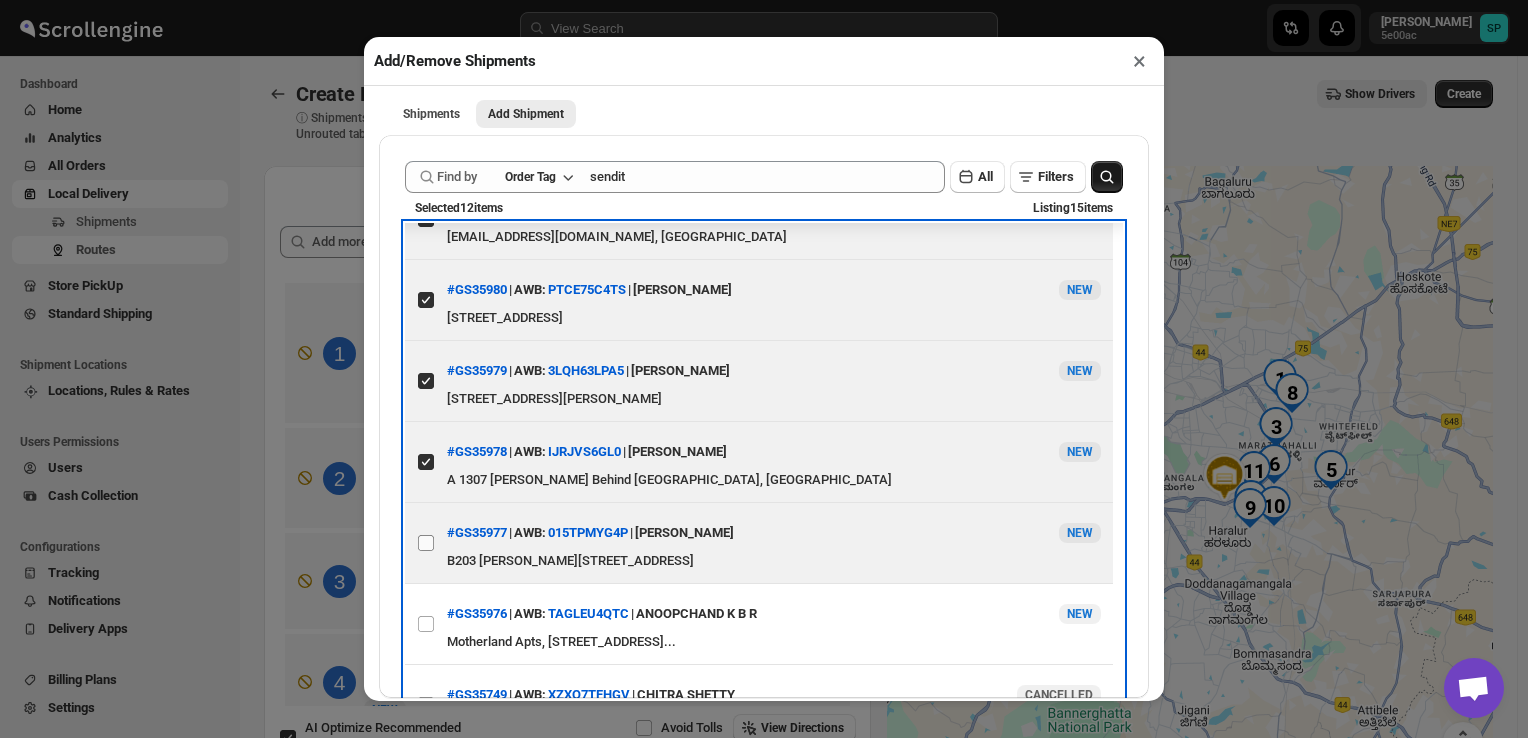 click at bounding box center [426, 543] 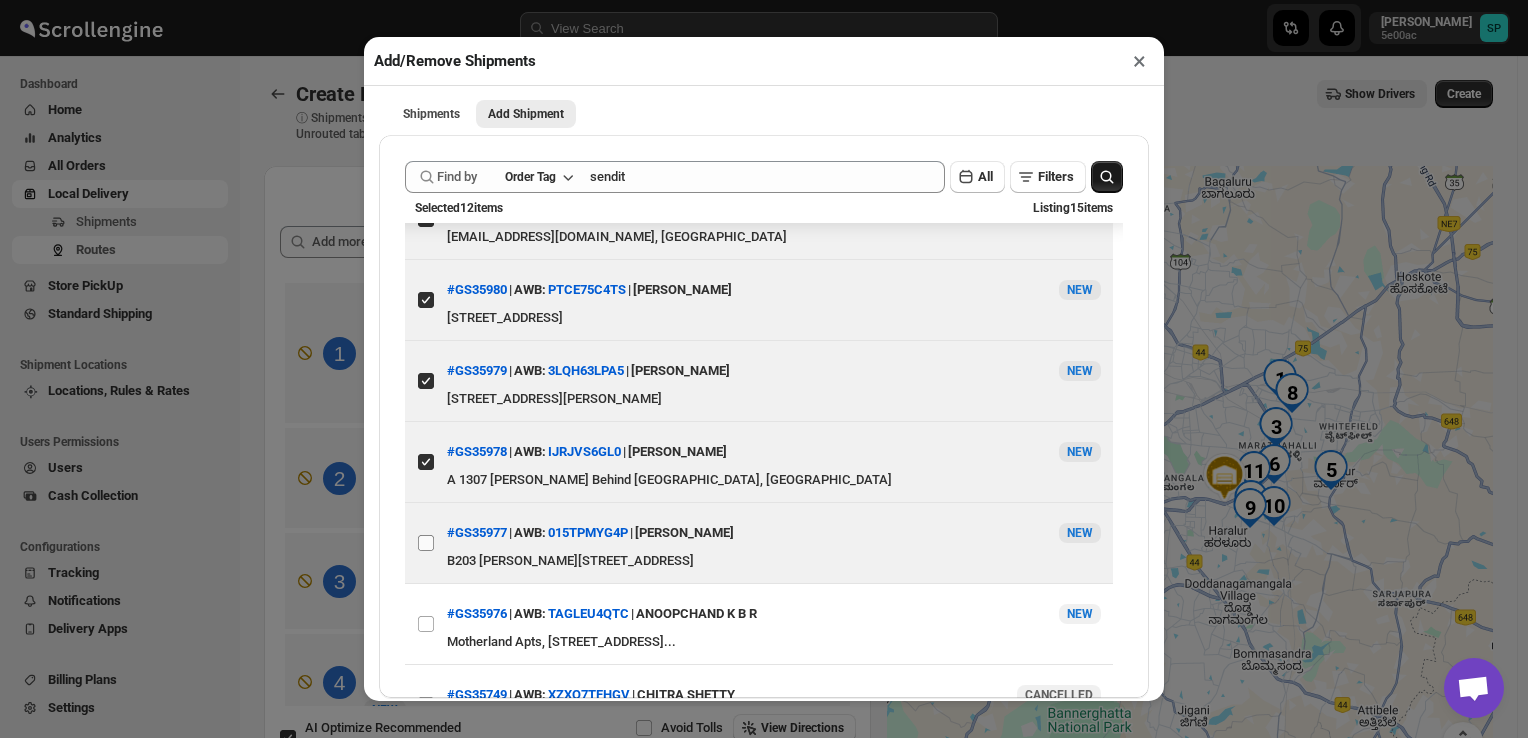 click on "View details for 686fea53b07747a2d9000304" at bounding box center [426, 543] 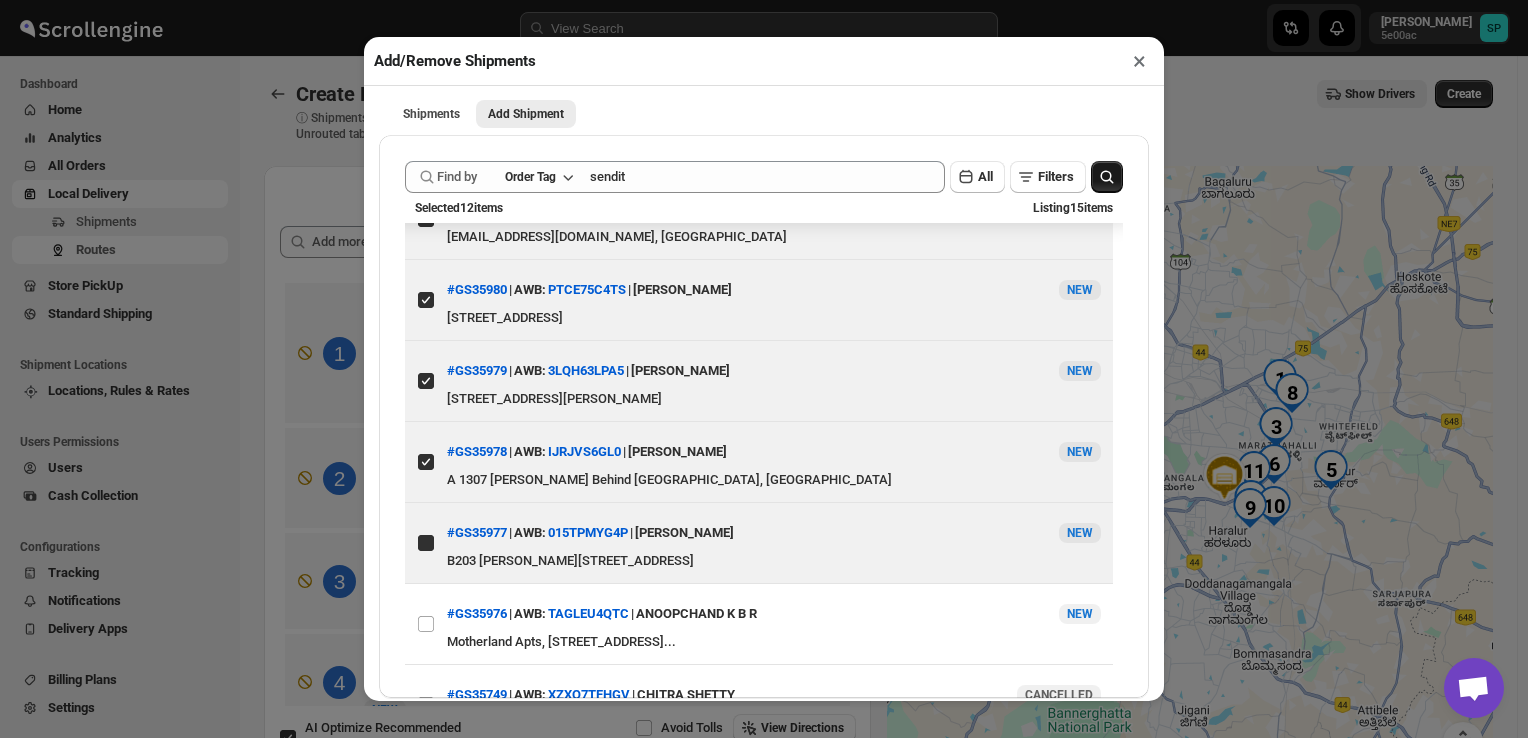 checkbox on "true" 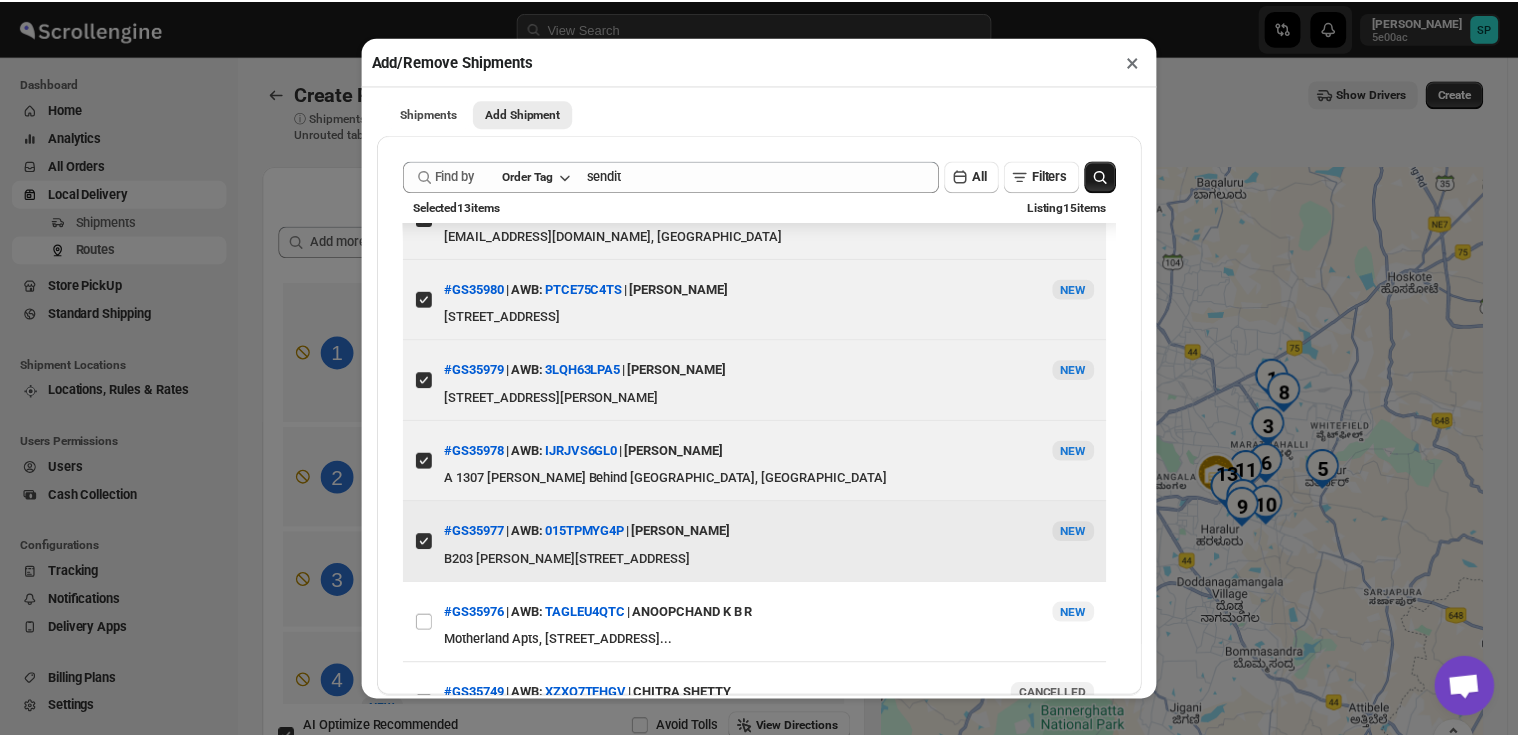 scroll, scrollTop: 832, scrollLeft: 0, axis: vertical 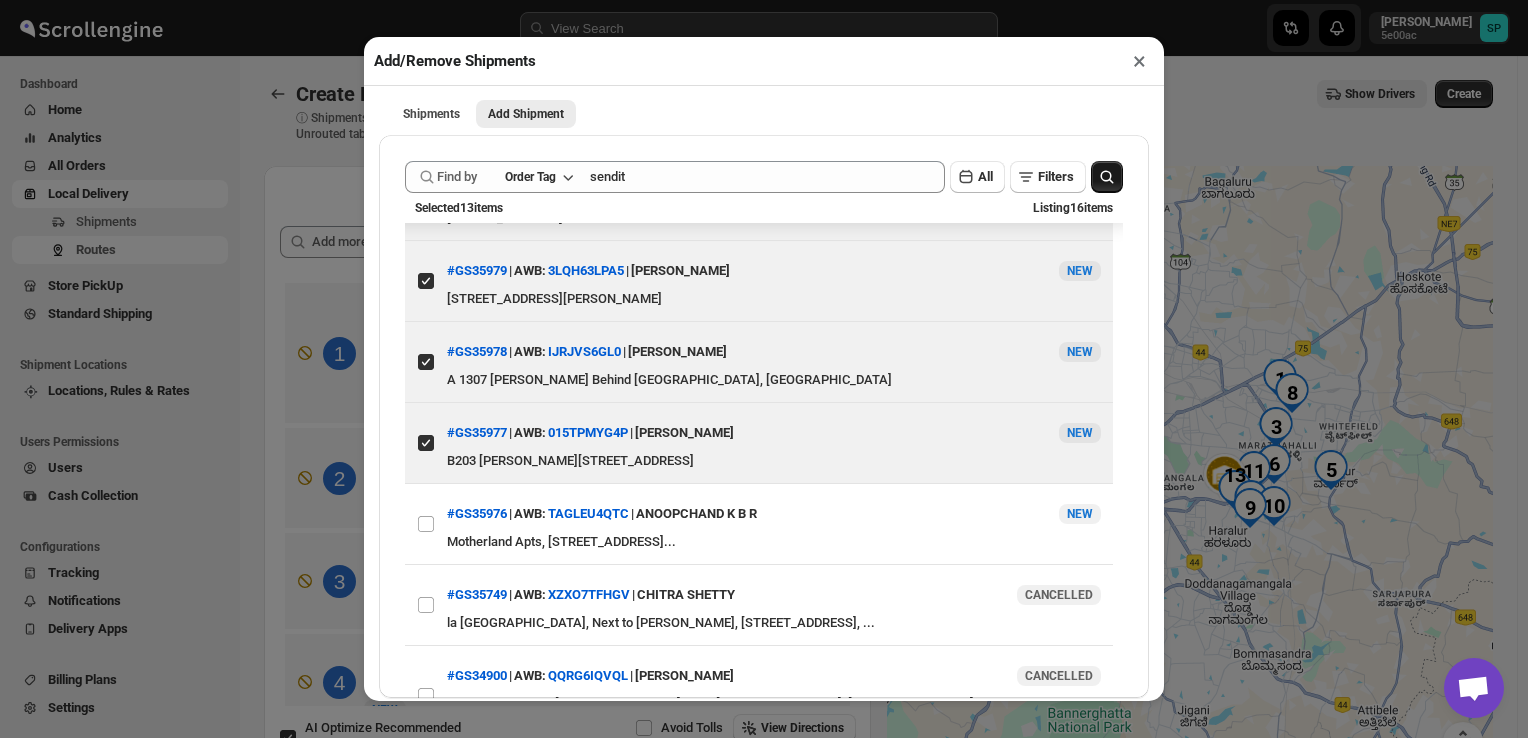 click on "View details for 686fe20ab07747a2d9000239" at bounding box center [426, 524] 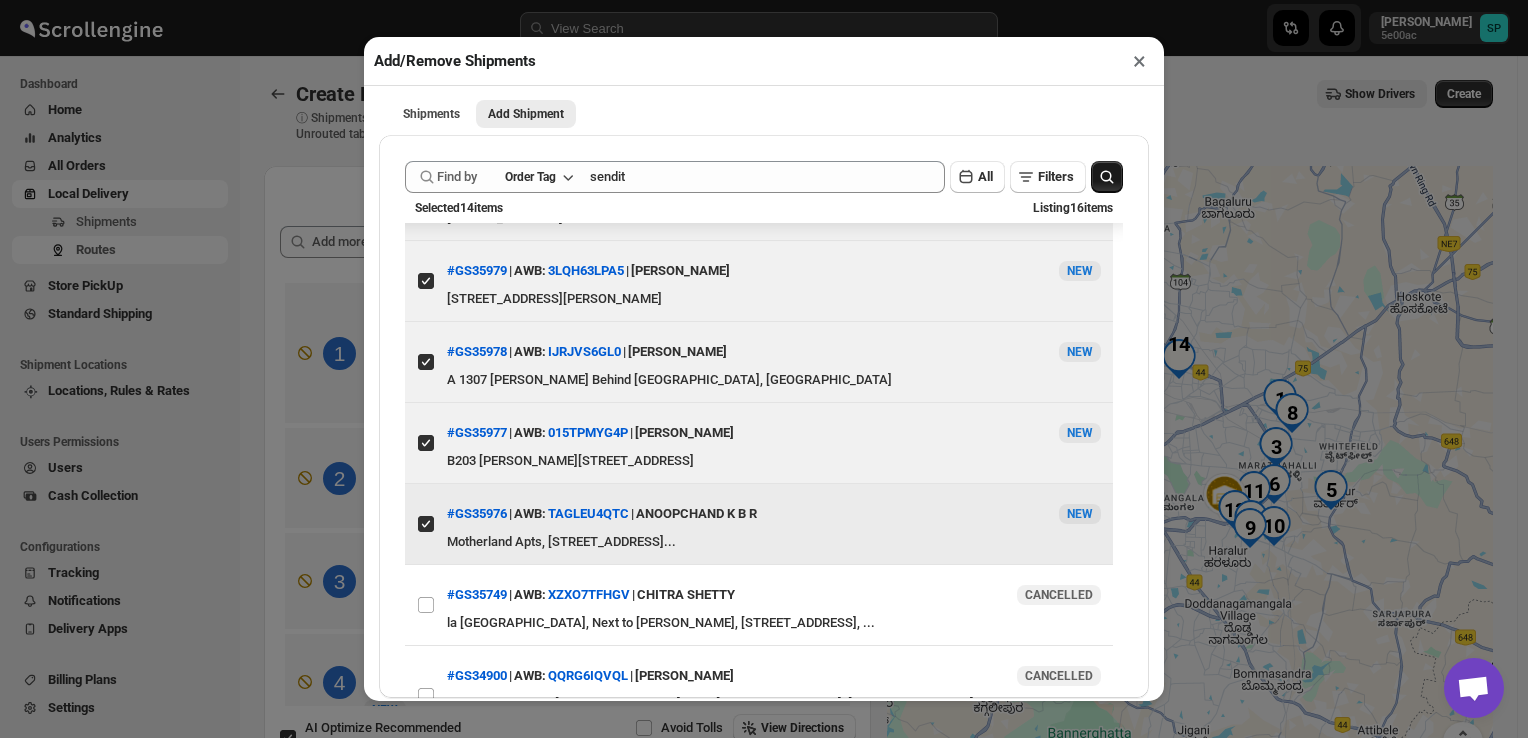 click on "View details for 686fe20ab07747a2d9000239" at bounding box center (426, 524) 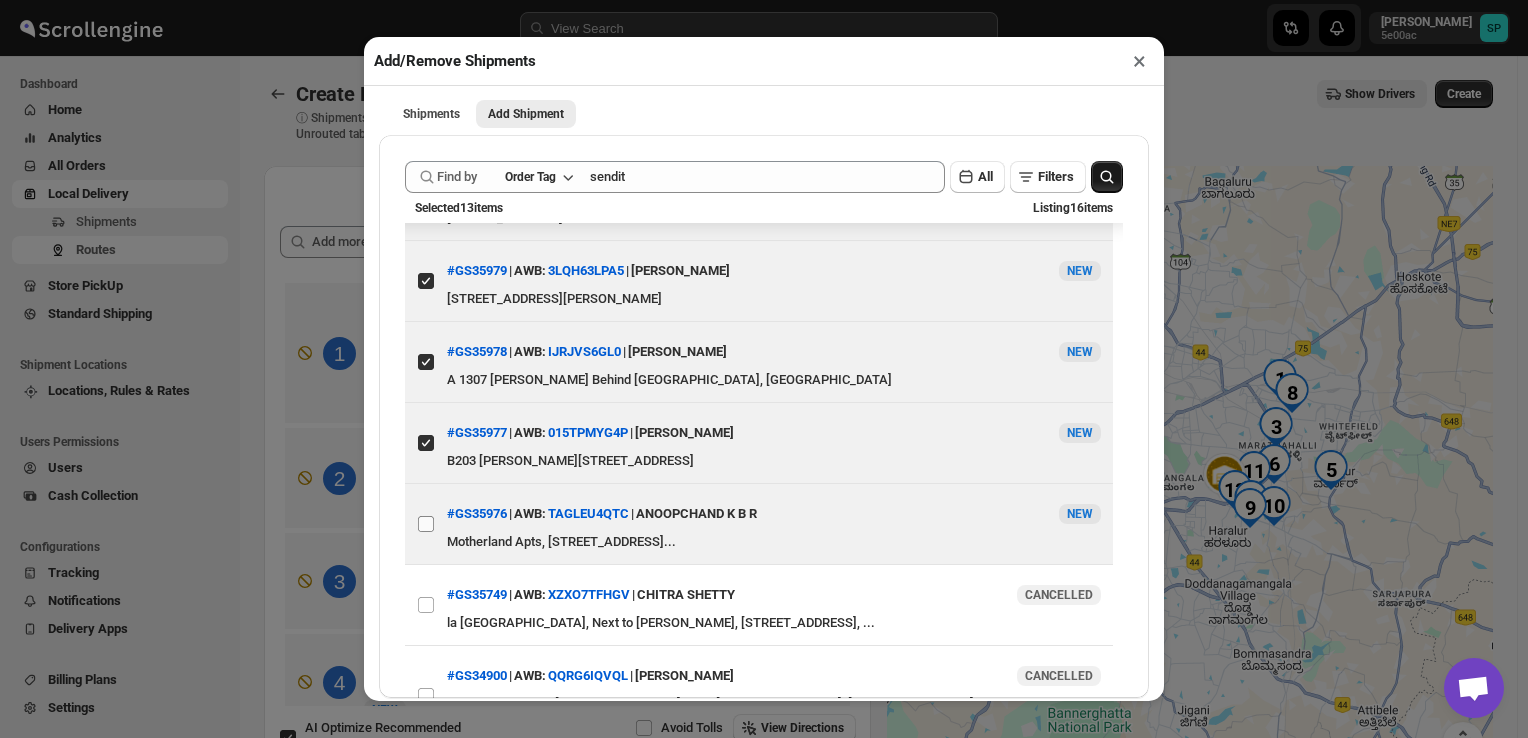 click on "View details for 686fe20ab07747a2d9000239" at bounding box center [426, 524] 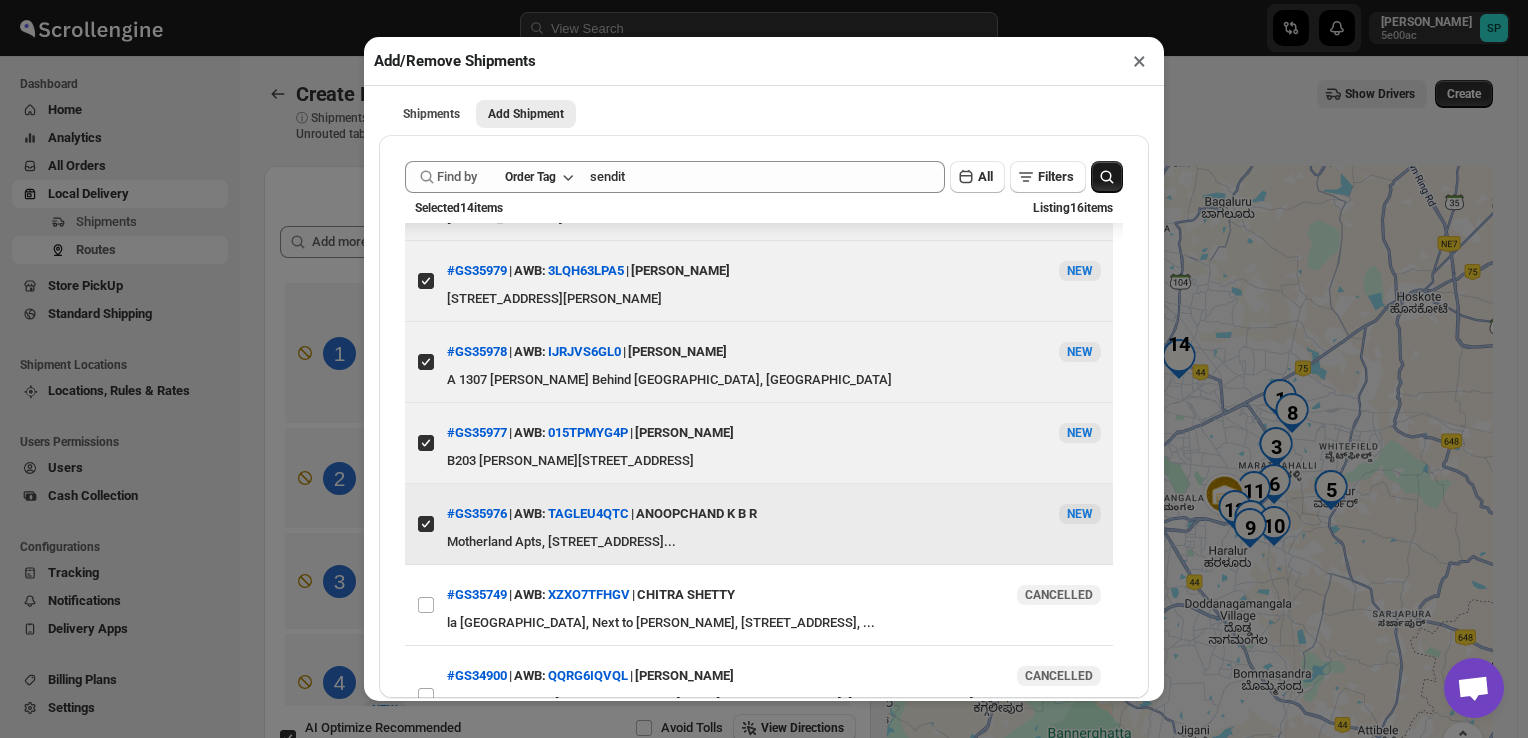 click on "View details for 686fe20ab07747a2d9000239" at bounding box center [426, 524] 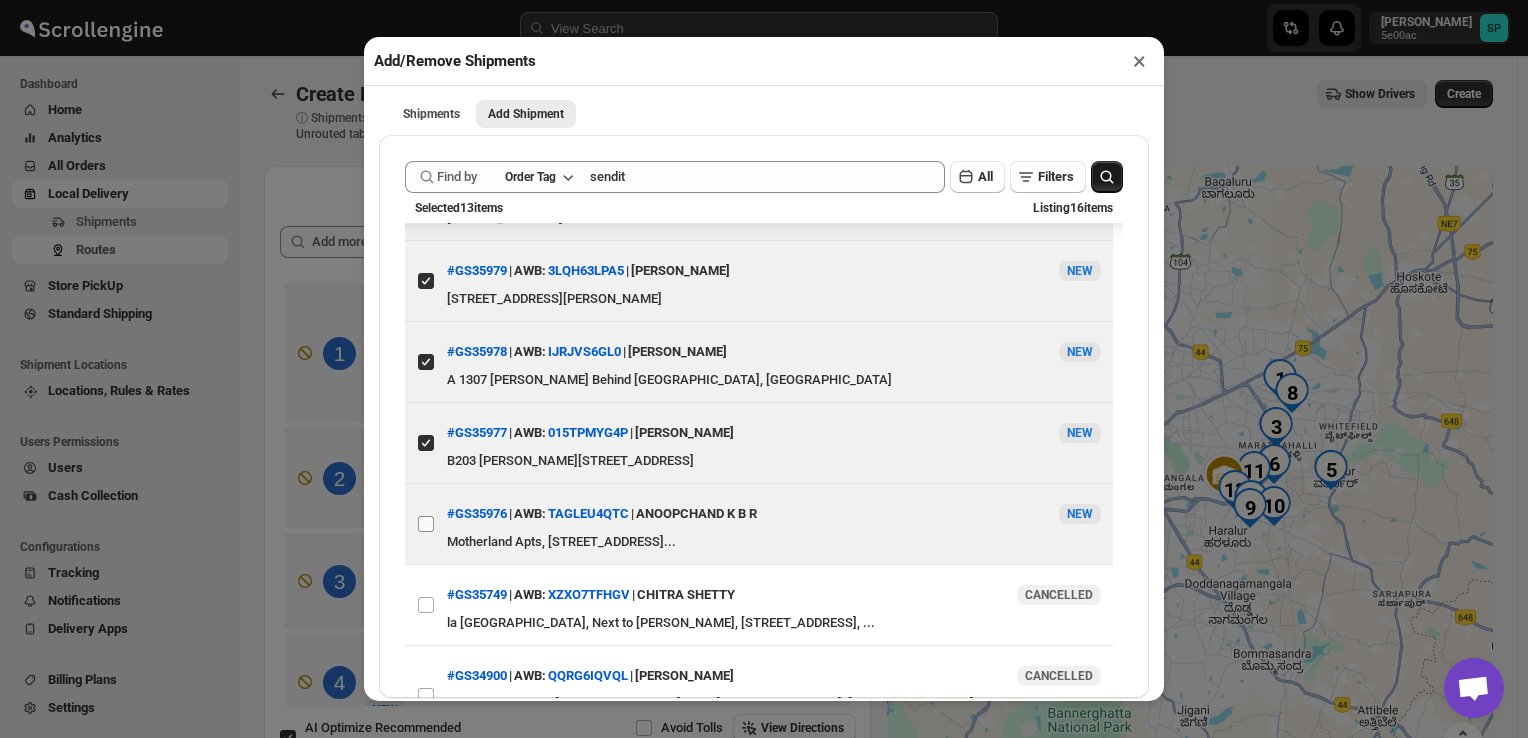 click on "View details for 686fe20ab07747a2d9000239" at bounding box center (426, 524) 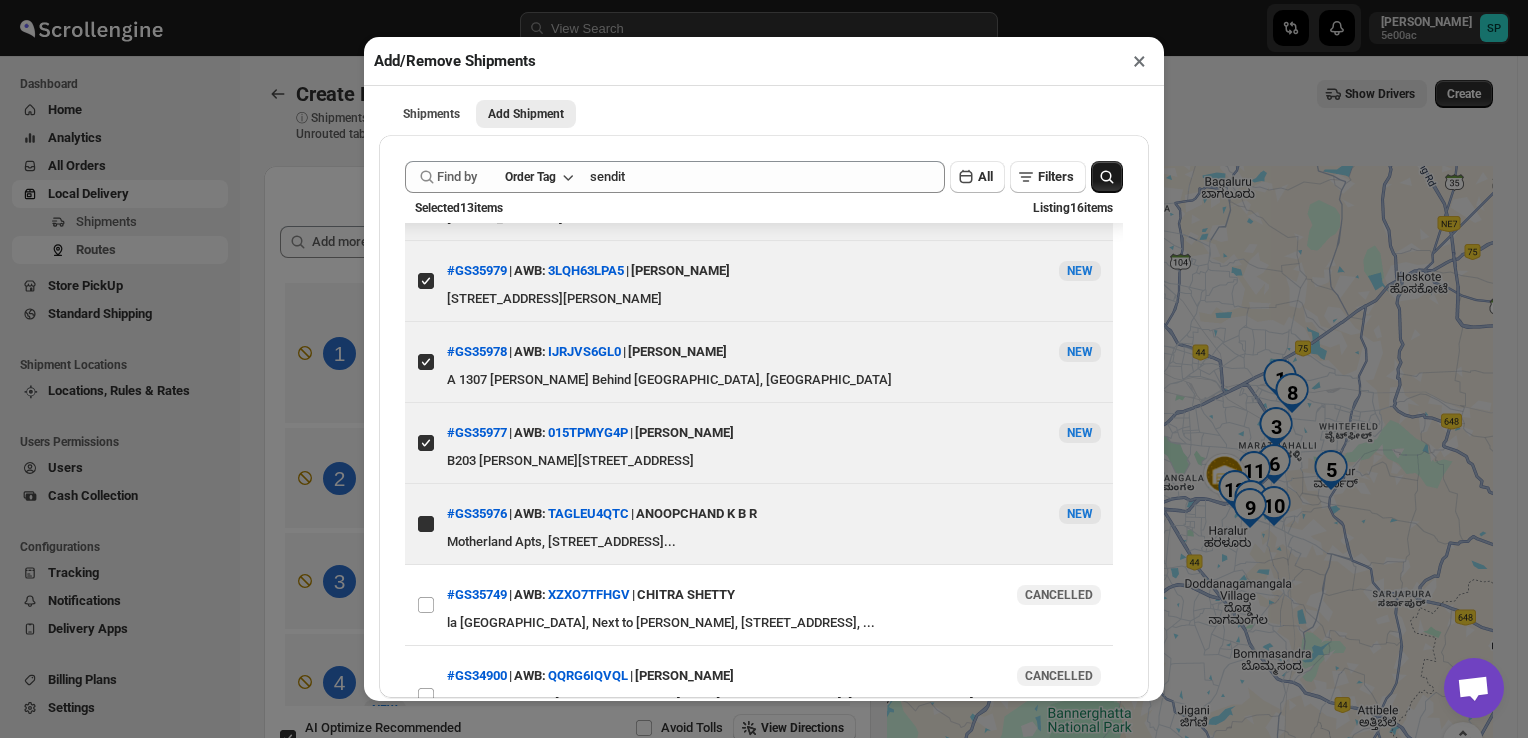 checkbox on "true" 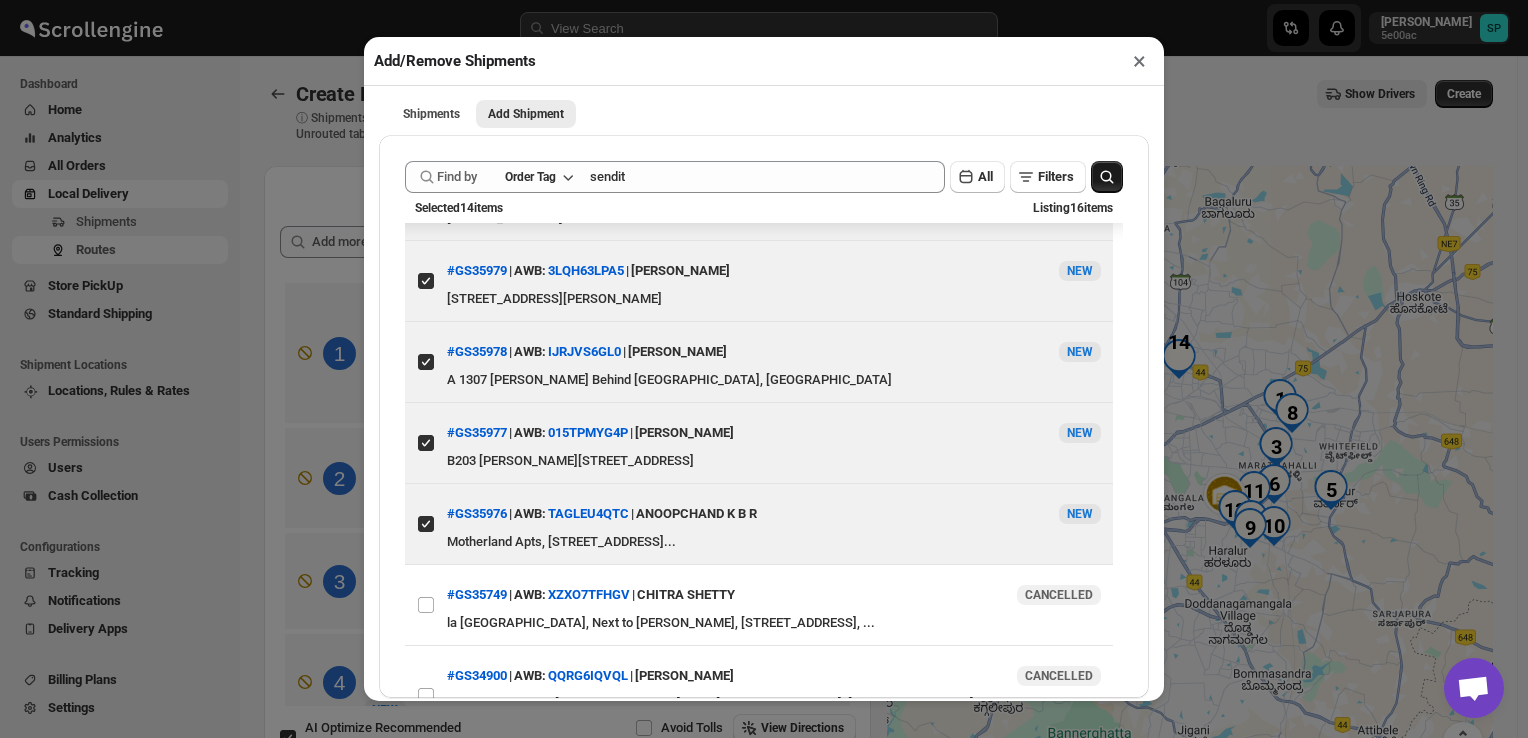 click on "×" at bounding box center (1139, 61) 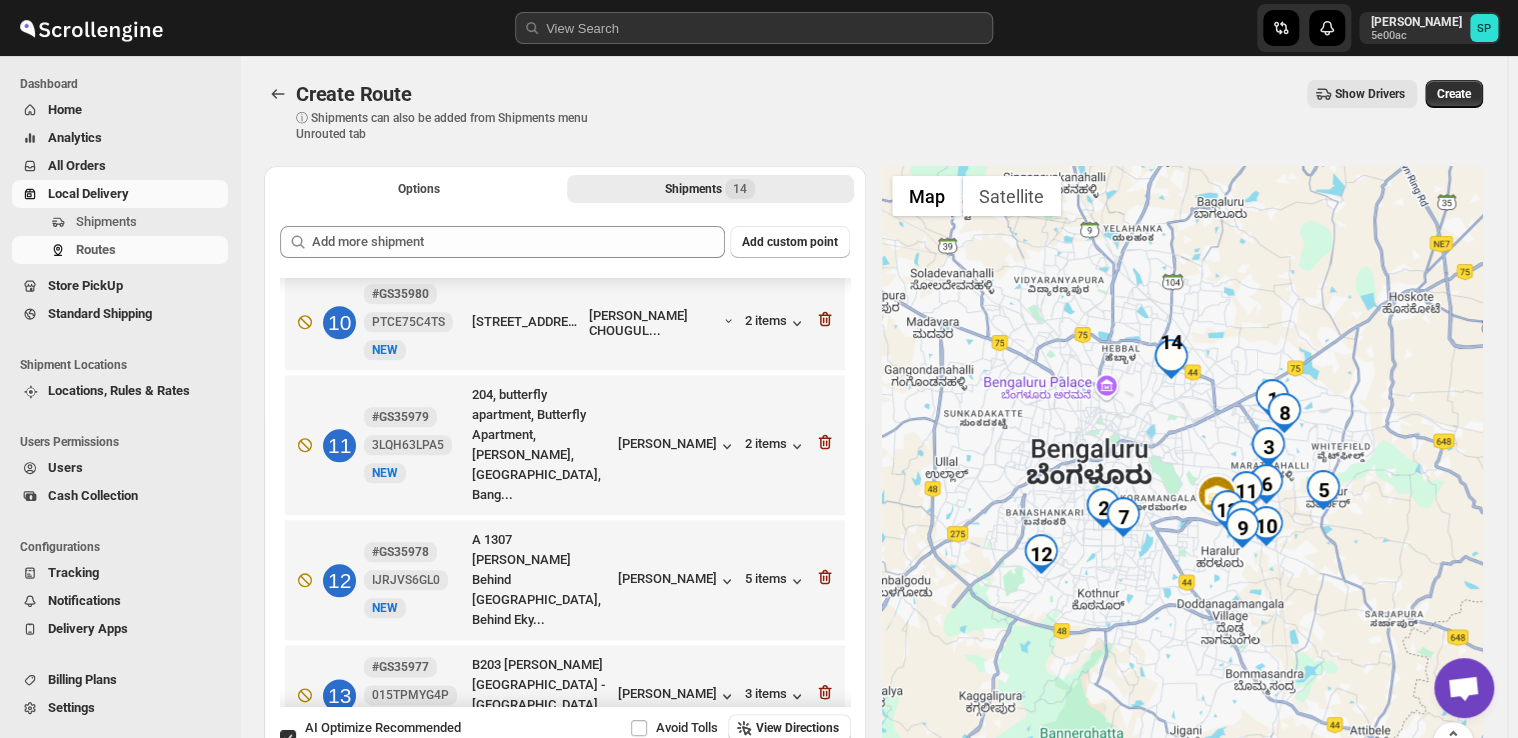 scroll, scrollTop: 1168, scrollLeft: 0, axis: vertical 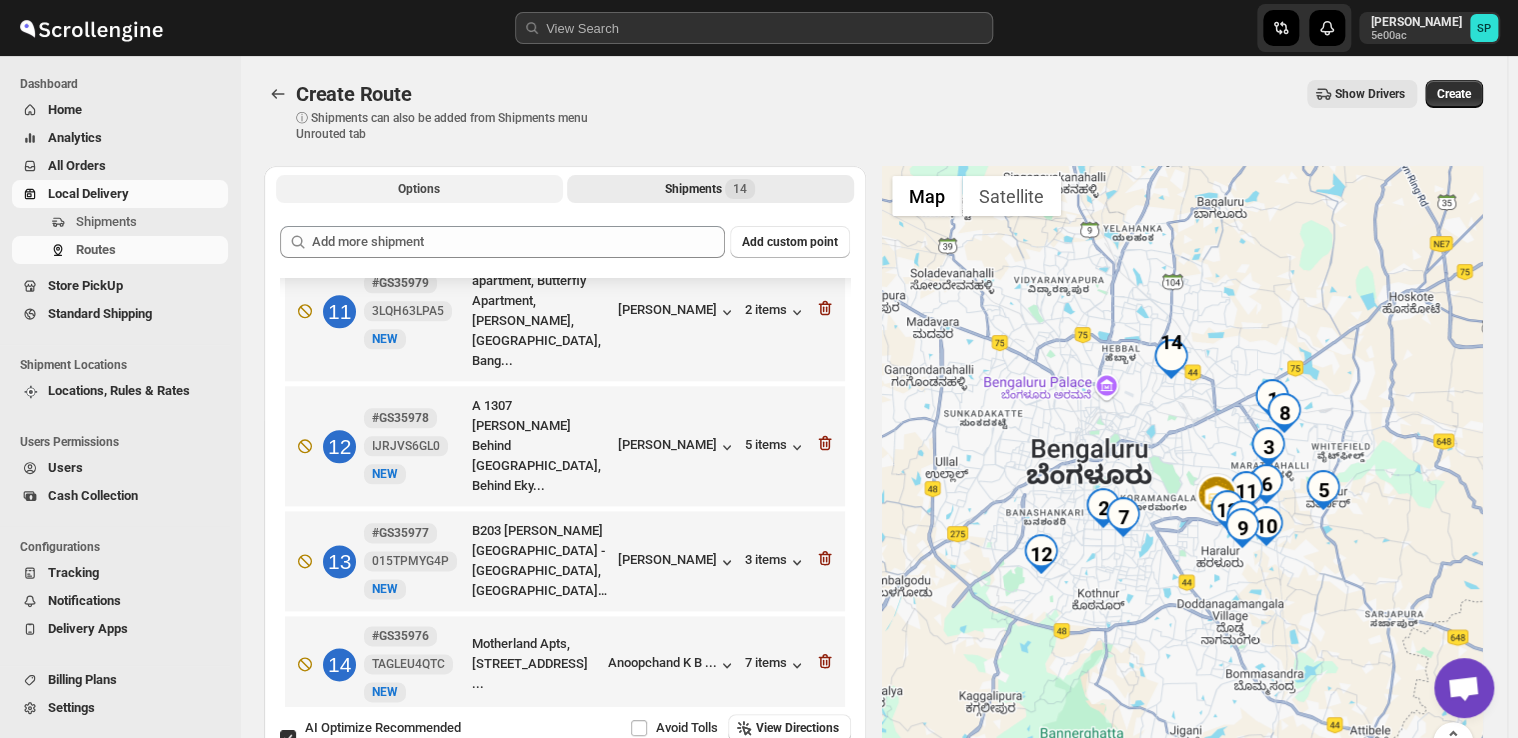 click on "Options" at bounding box center [419, 189] 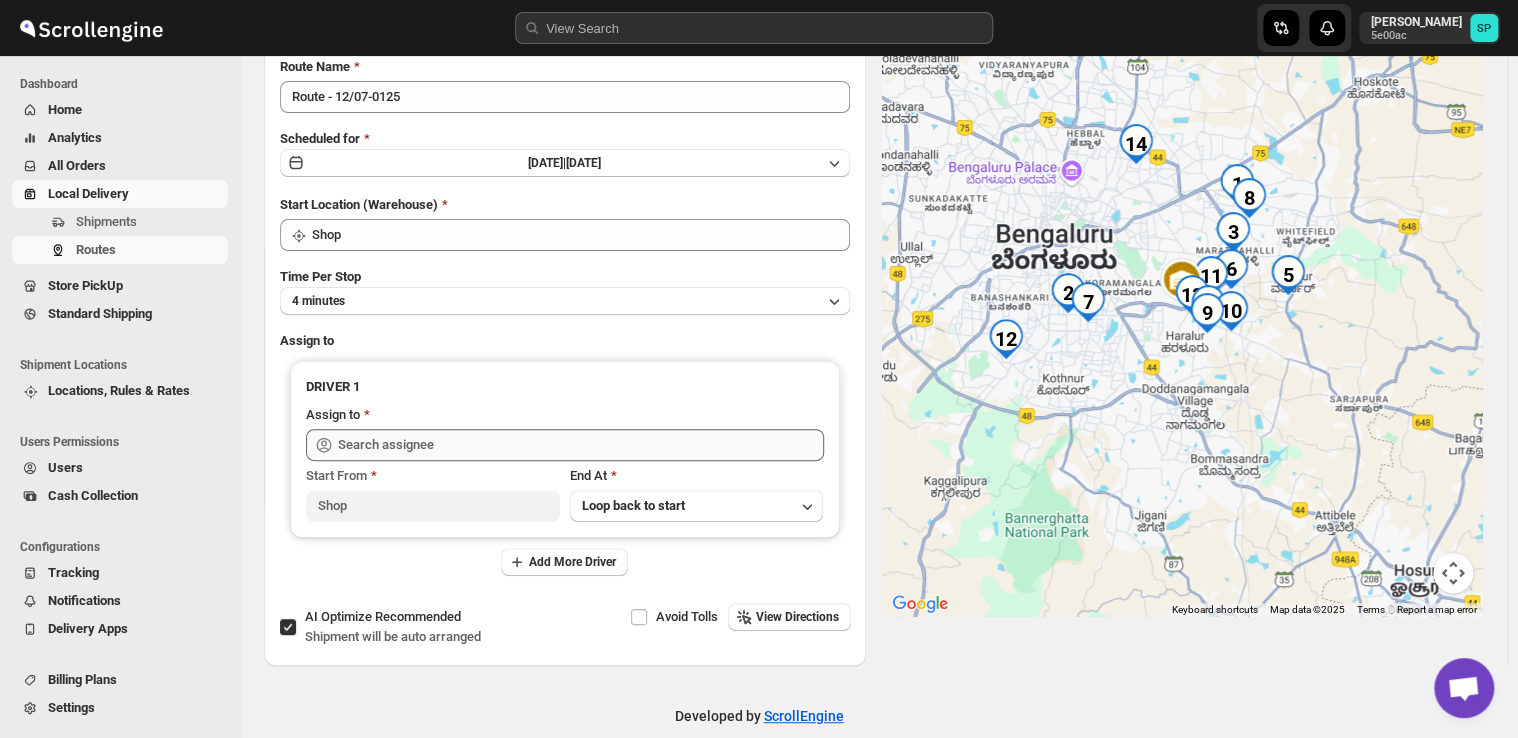 scroll, scrollTop: 195, scrollLeft: 0, axis: vertical 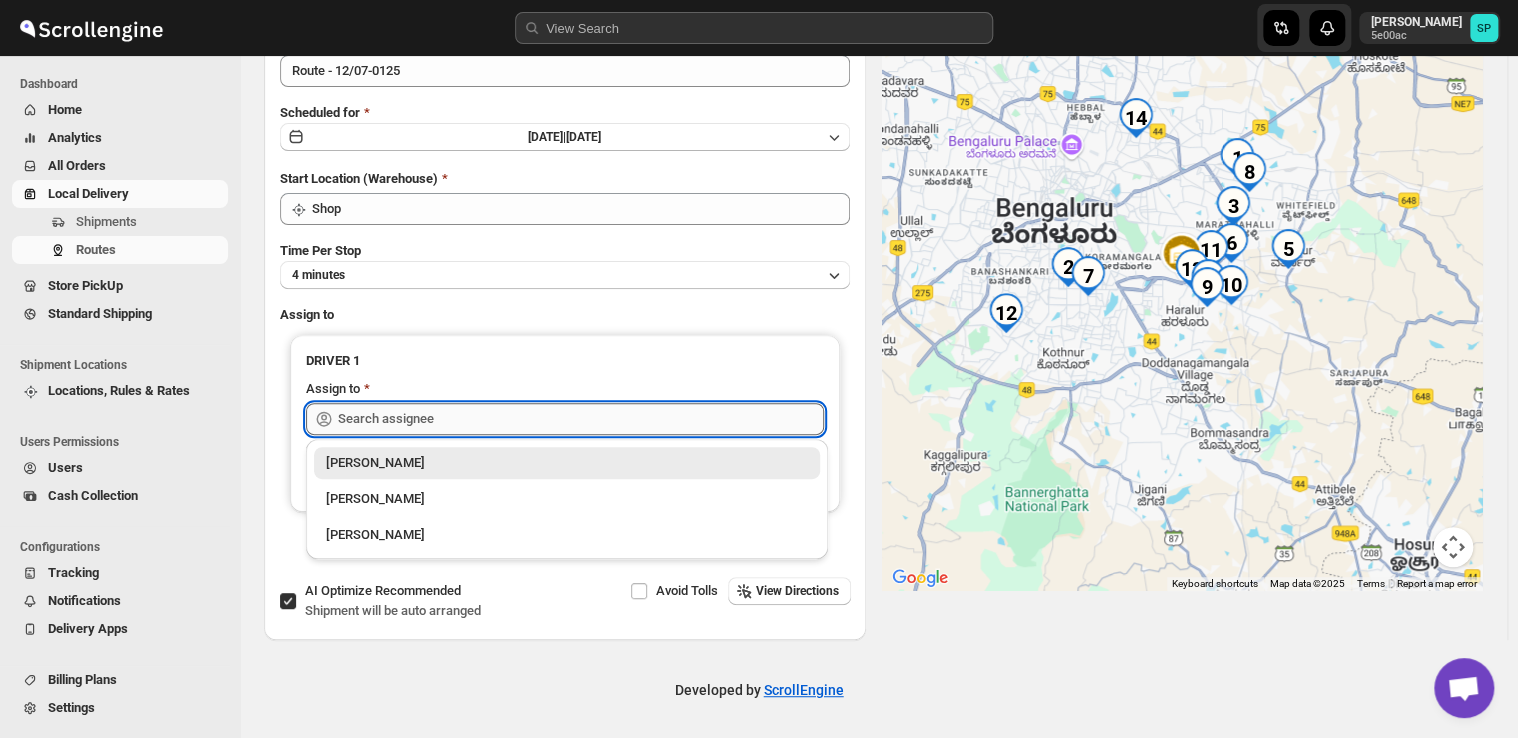 click at bounding box center [581, 419] 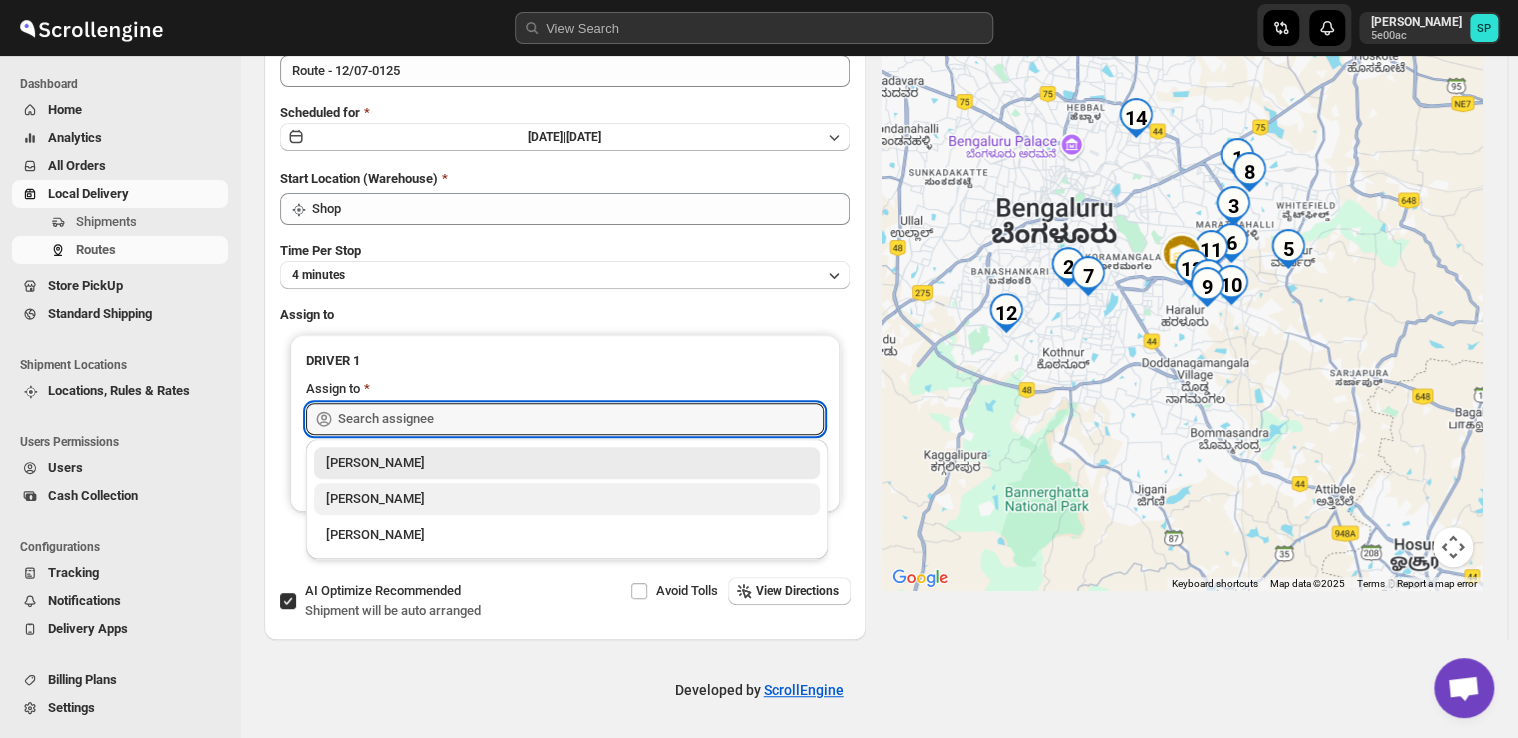 click on "[PERSON_NAME]" at bounding box center [567, 499] 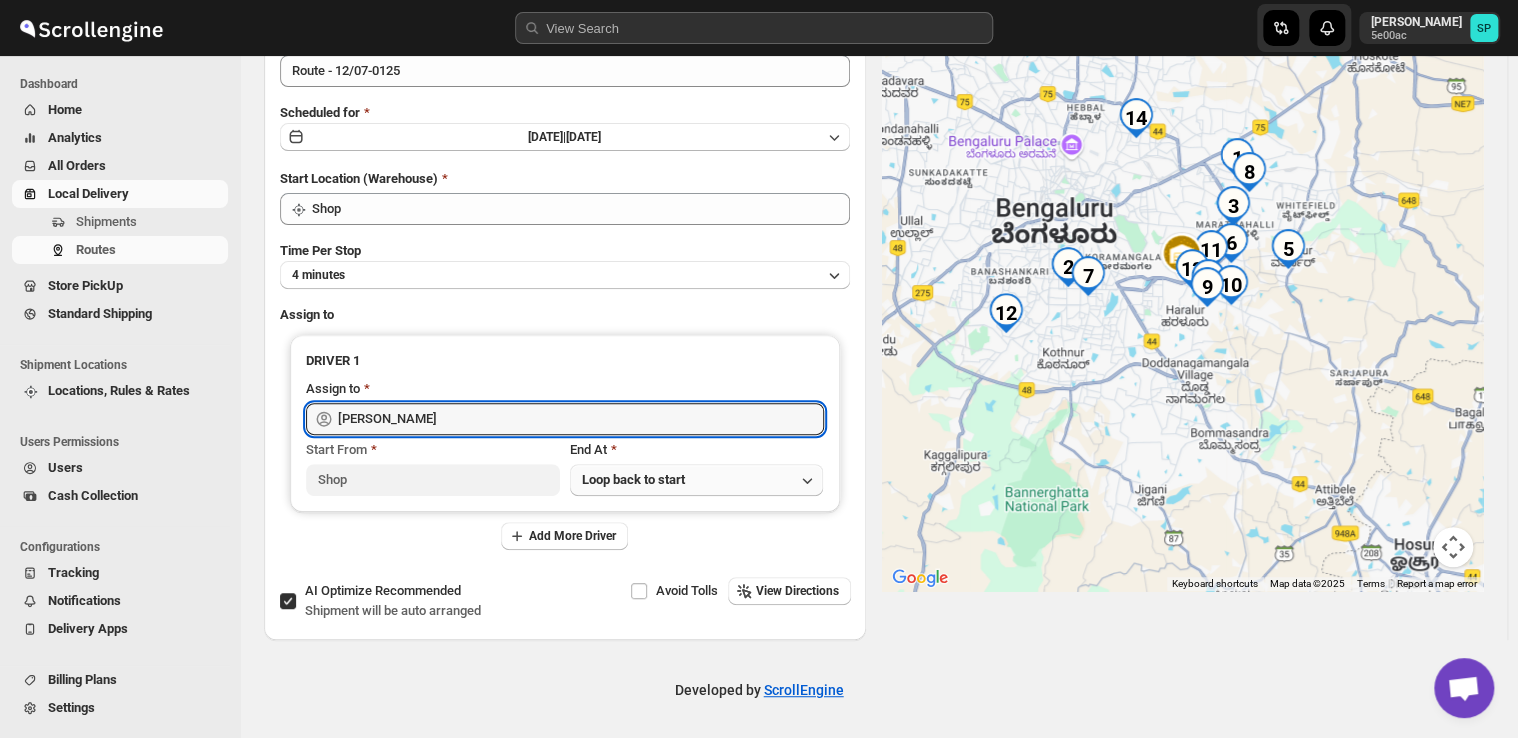 click on "Loop back to start" at bounding box center (633, 479) 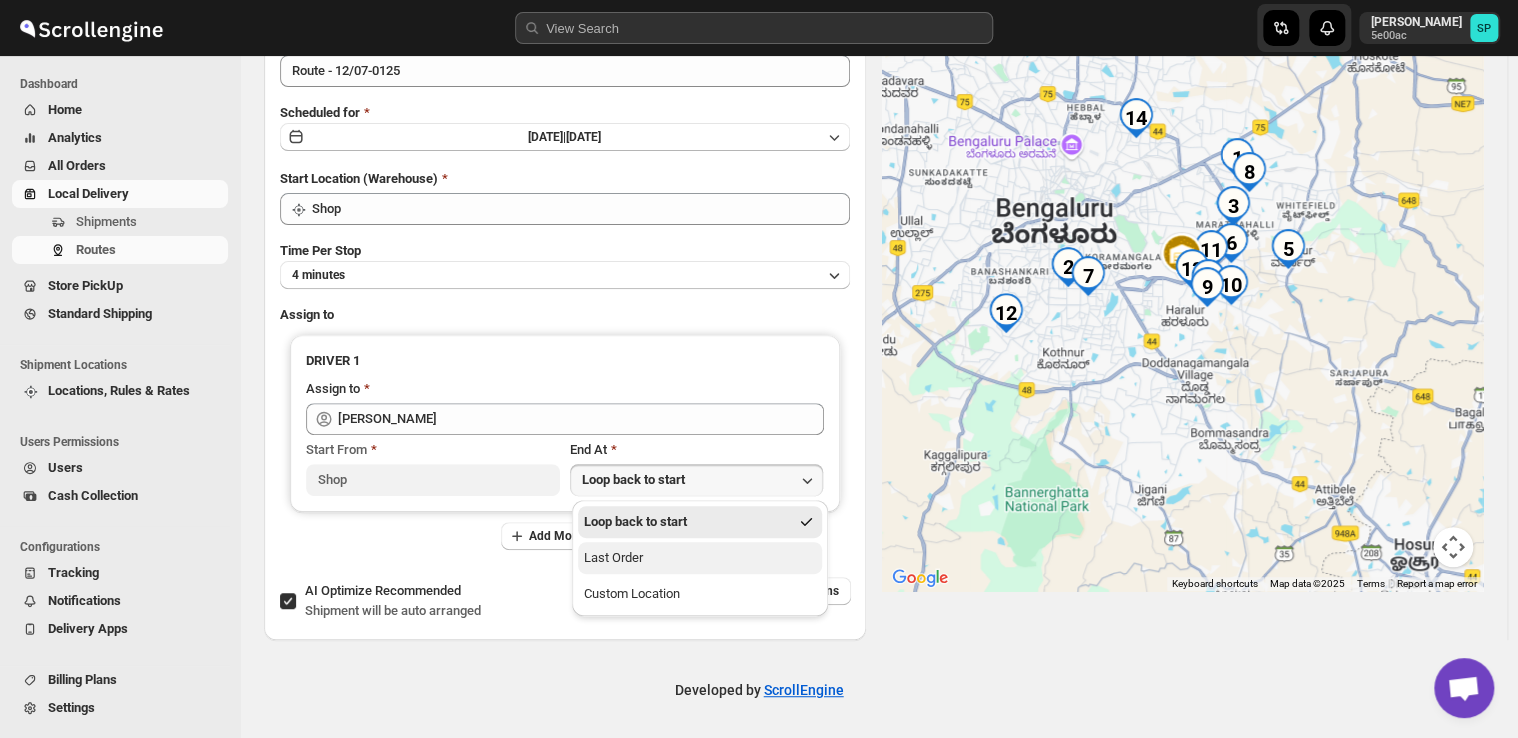 click on "Last Order" at bounding box center (700, 558) 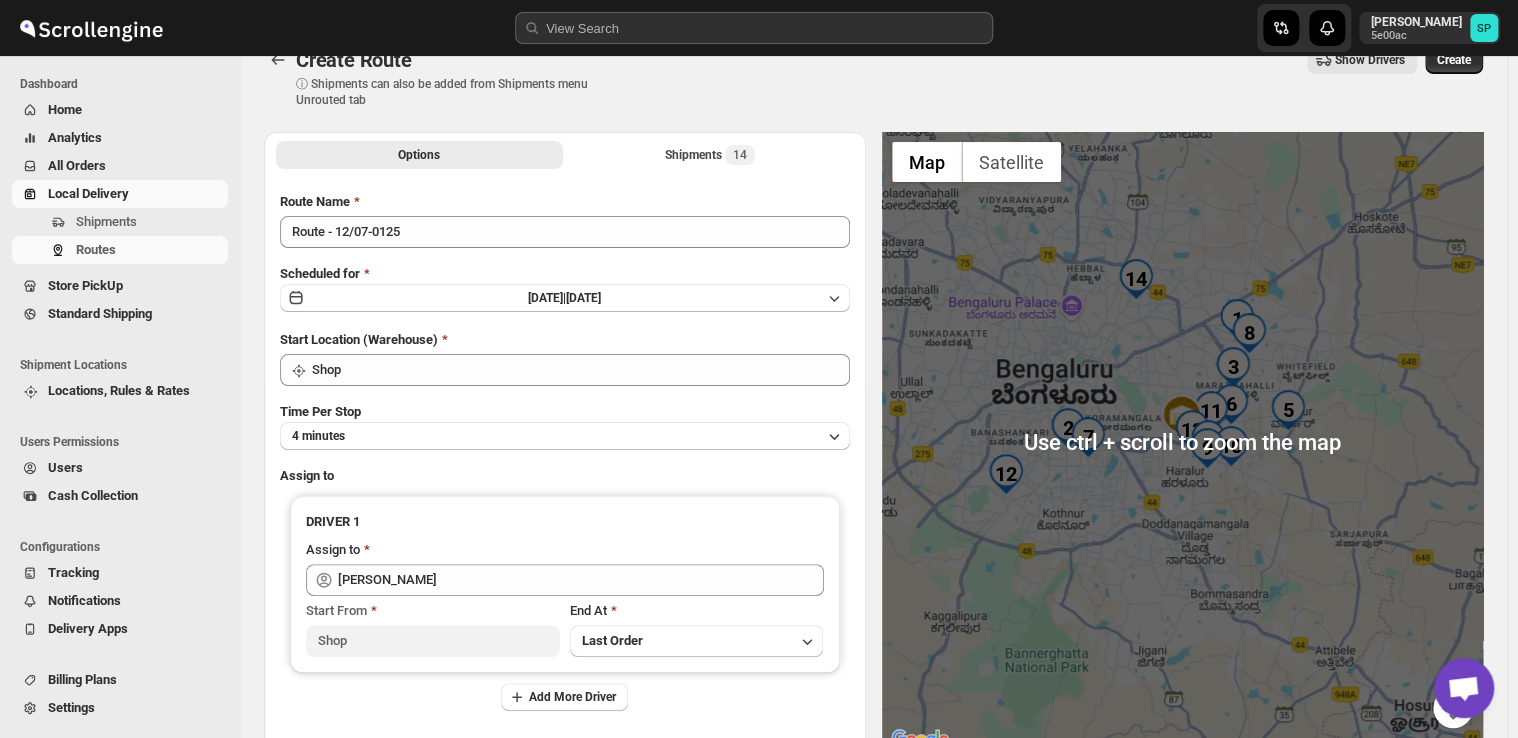 scroll, scrollTop: 0, scrollLeft: 0, axis: both 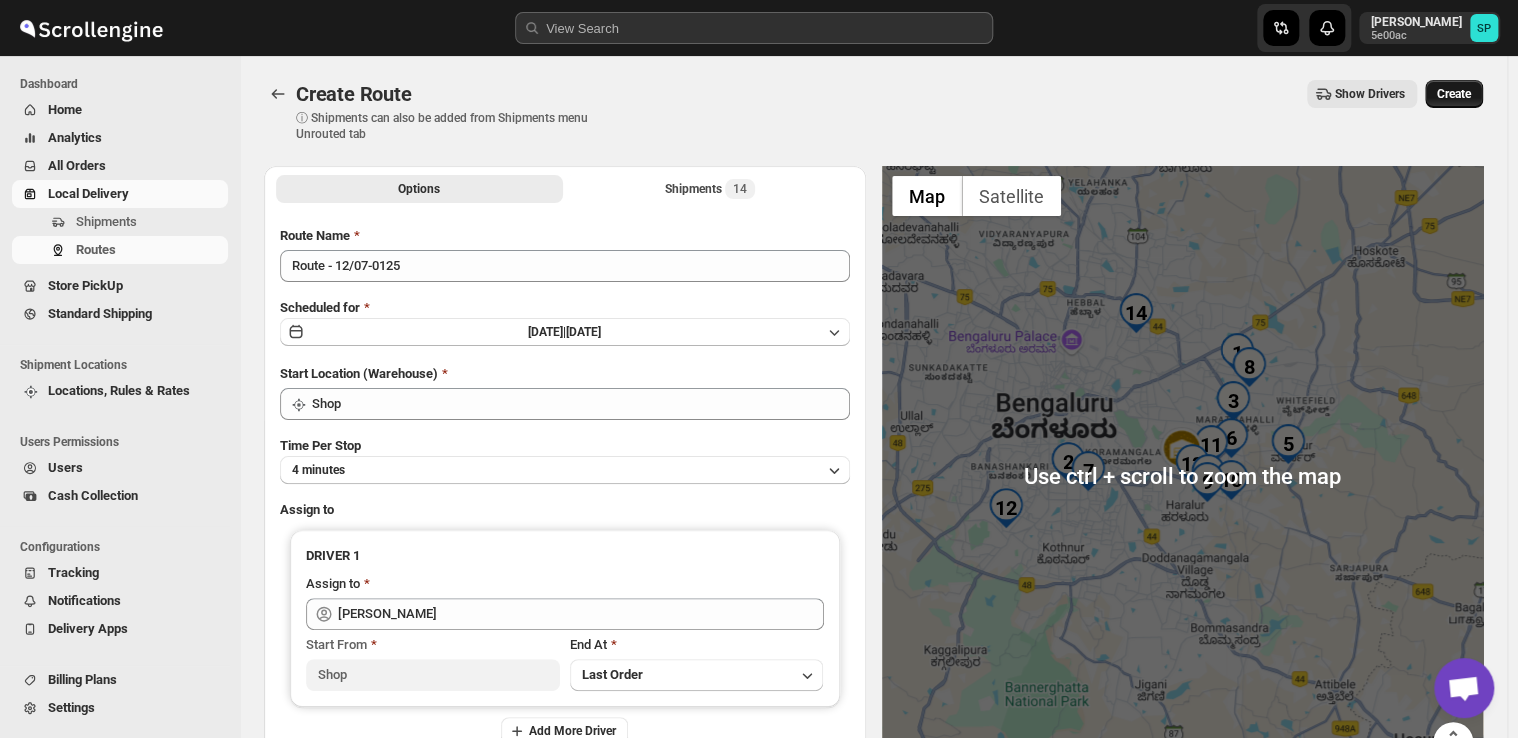 click on "Create" at bounding box center [1454, 94] 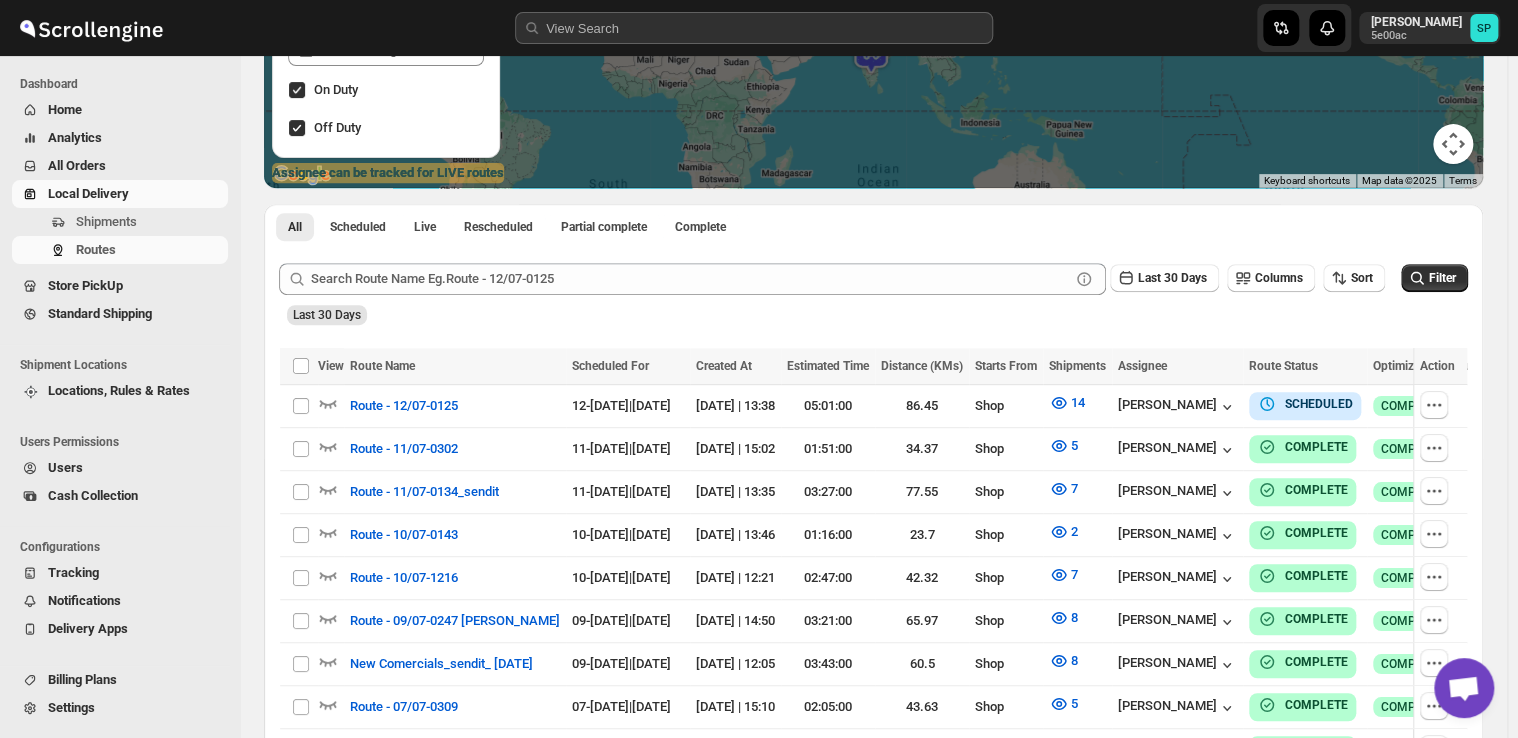 scroll, scrollTop: 0, scrollLeft: 0, axis: both 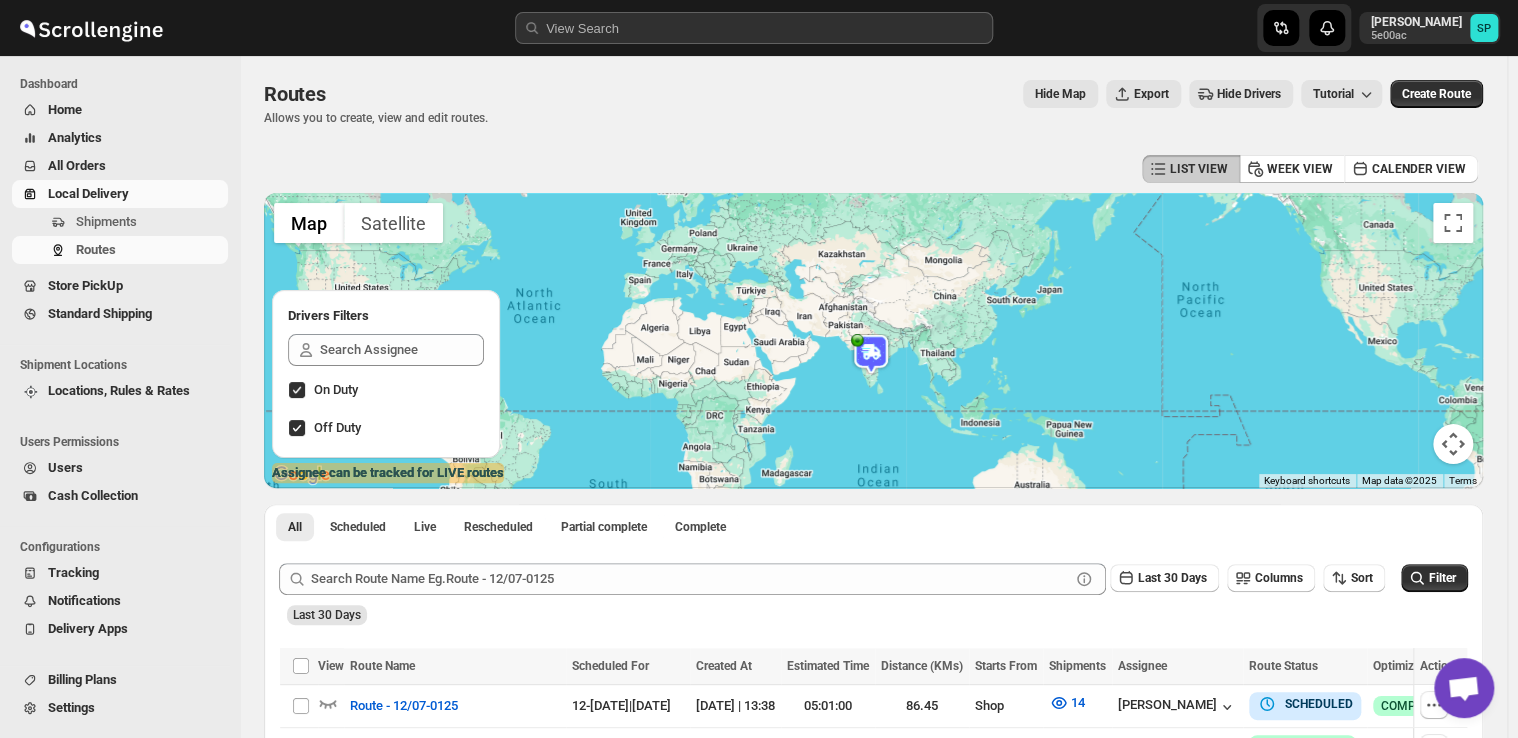 click on "Home" at bounding box center [65, 109] 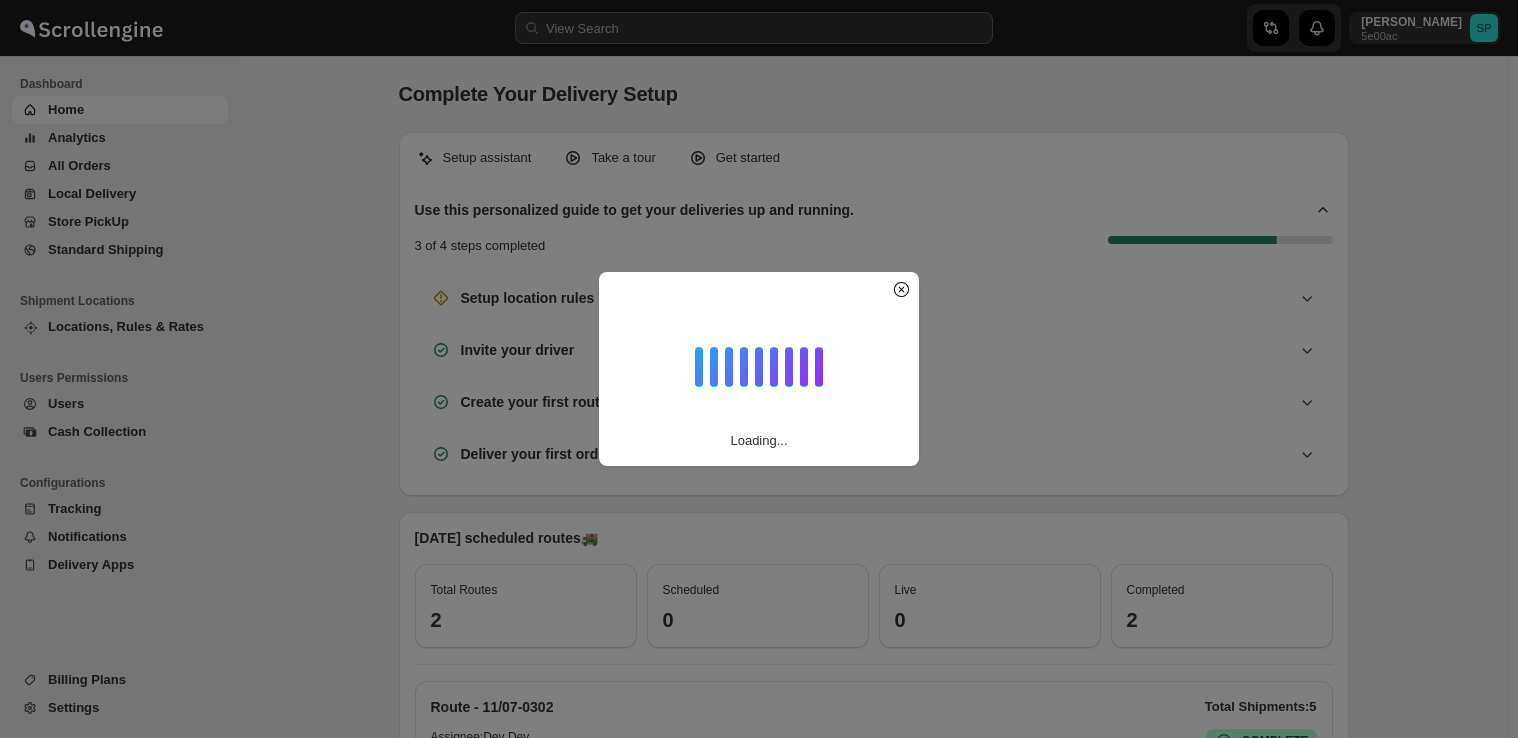 scroll, scrollTop: 0, scrollLeft: 0, axis: both 